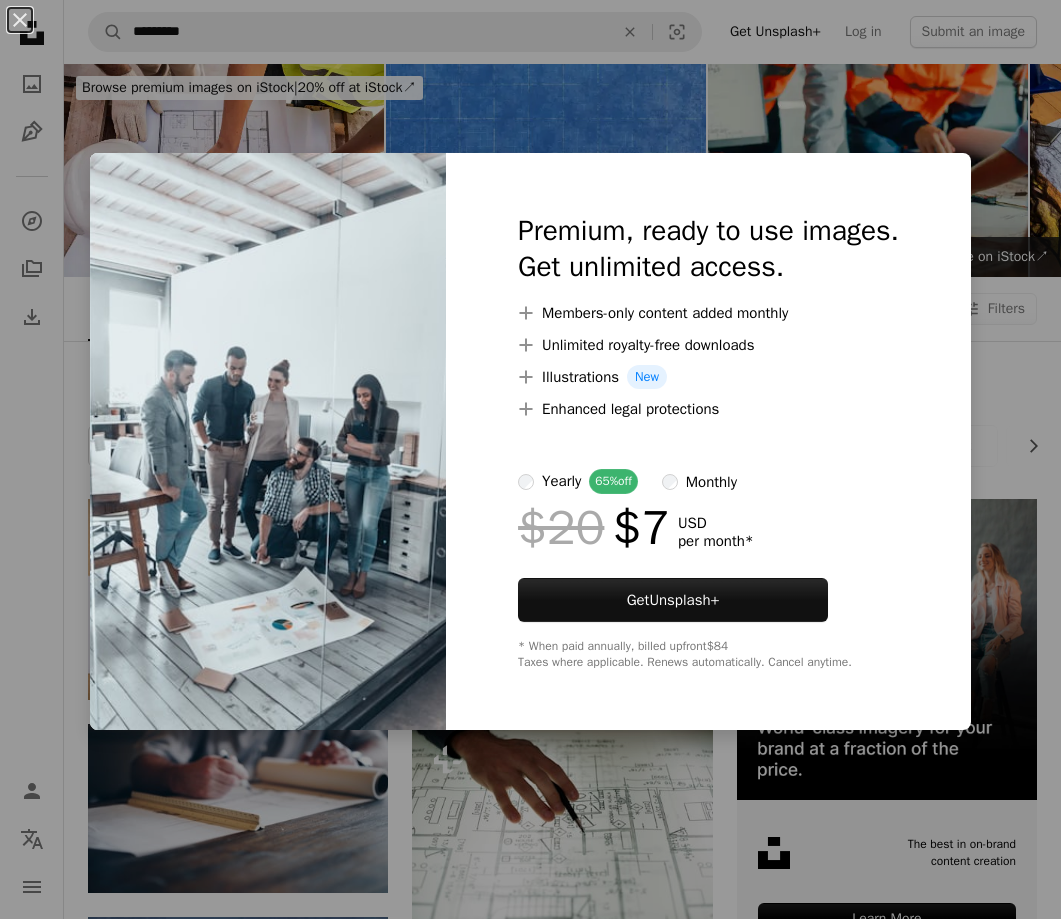 scroll, scrollTop: 5642, scrollLeft: 1, axis: both 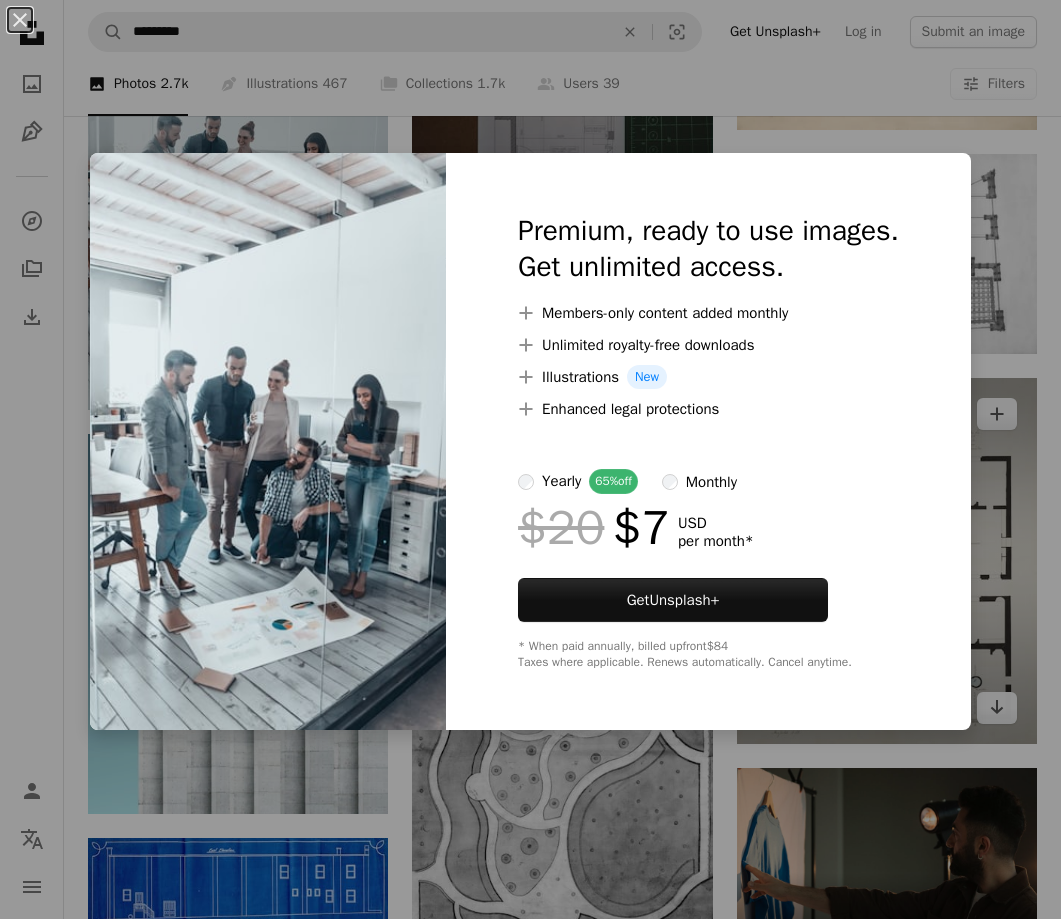 click on "An X shape Premium, ready to use images. Get unlimited access. A plus sign Members-only content added monthly A plus sign Unlimited royalty-free downloads A plus sign Illustrations  New A plus sign Enhanced legal protections yearly 65%  off monthly $20   $7 USD per month * Get  Unsplash+ * When paid annually, billed upfront  $84 Taxes where applicable. Renews automatically. Cancel anytime." at bounding box center (530, 459) 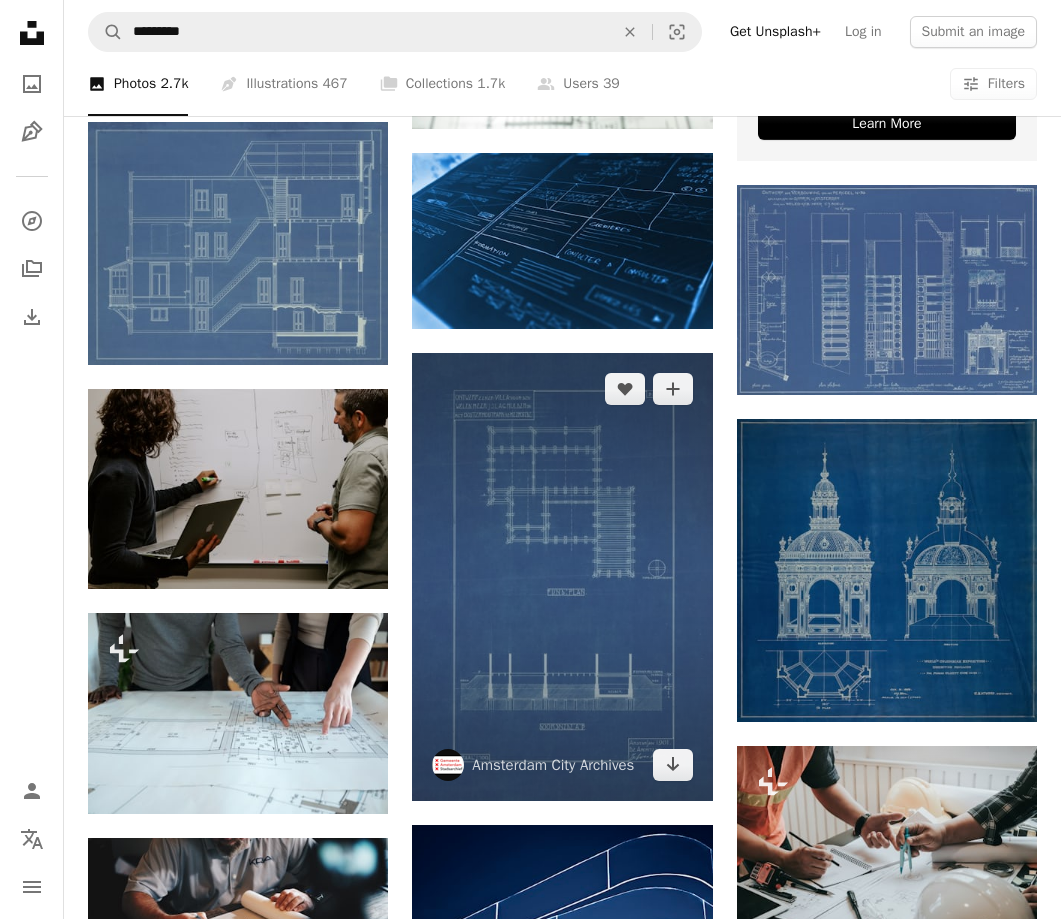scroll, scrollTop: 819, scrollLeft: 0, axis: vertical 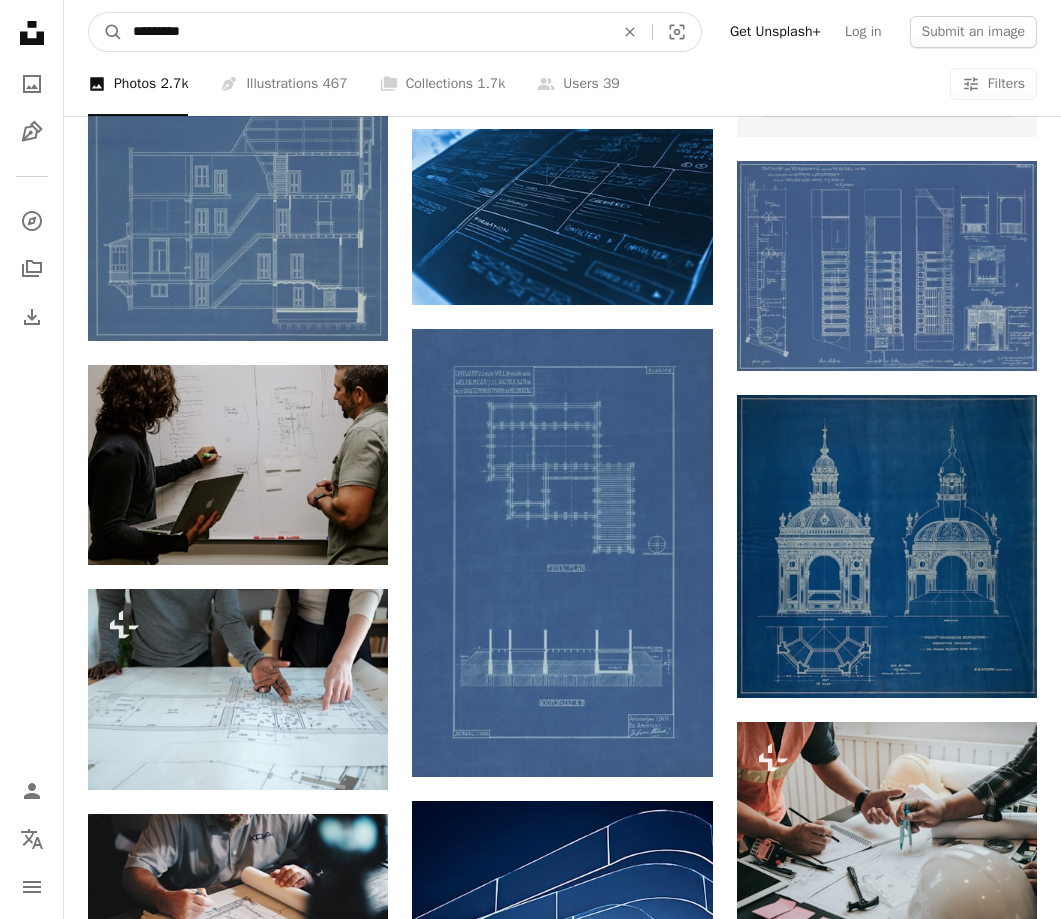 click on "*********" at bounding box center [365, 32] 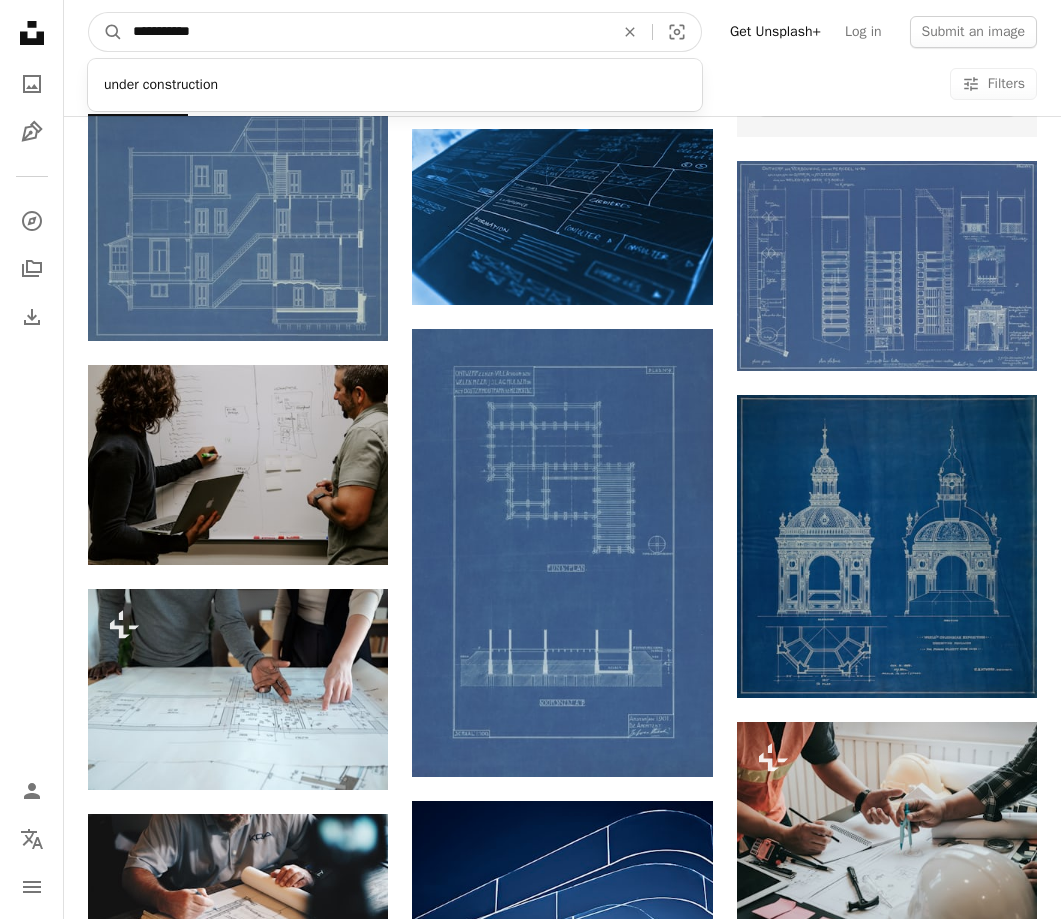 type on "**********" 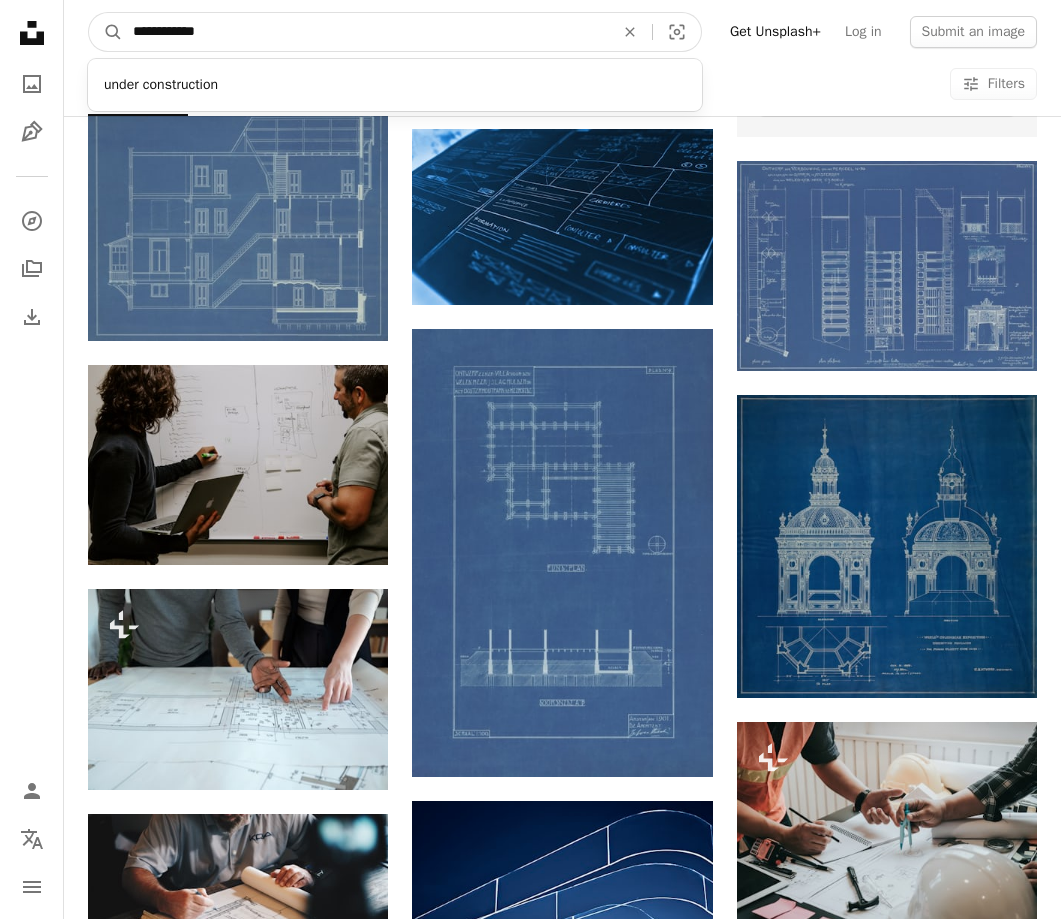 click on "A magnifying glass" at bounding box center (106, 32) 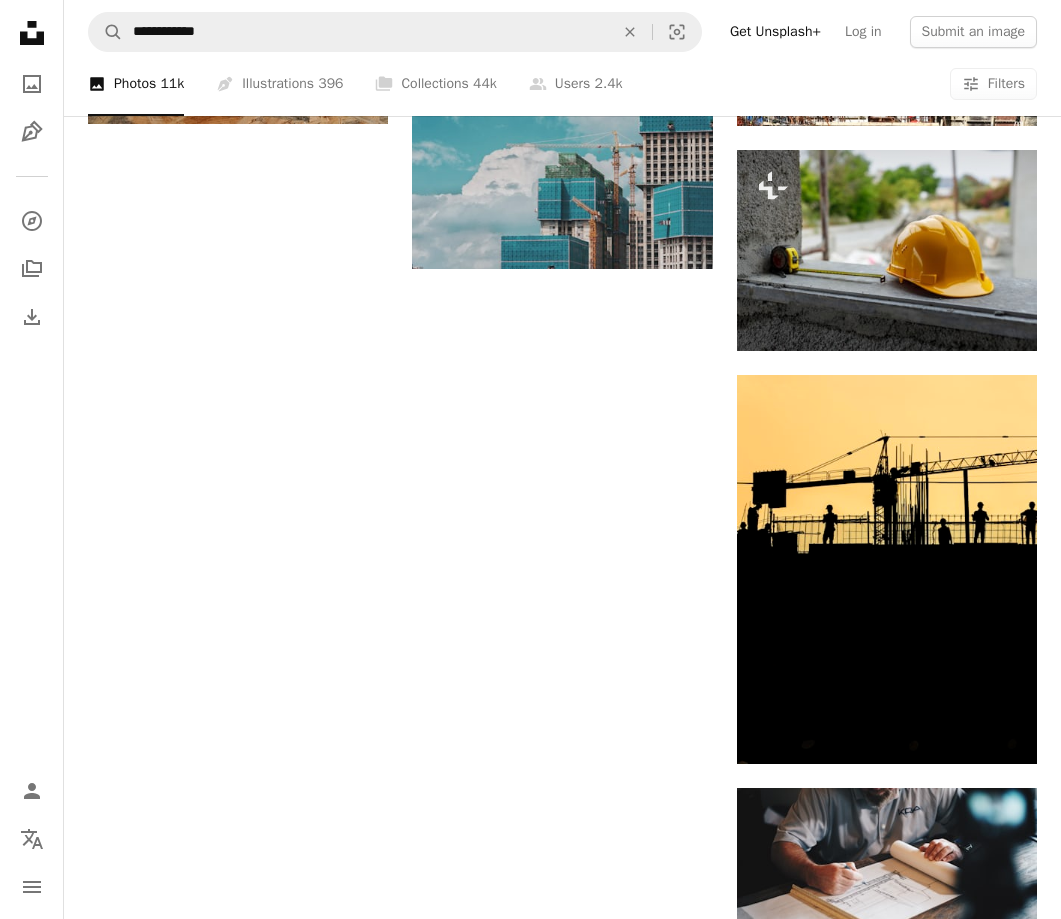 scroll, scrollTop: 2375, scrollLeft: 0, axis: vertical 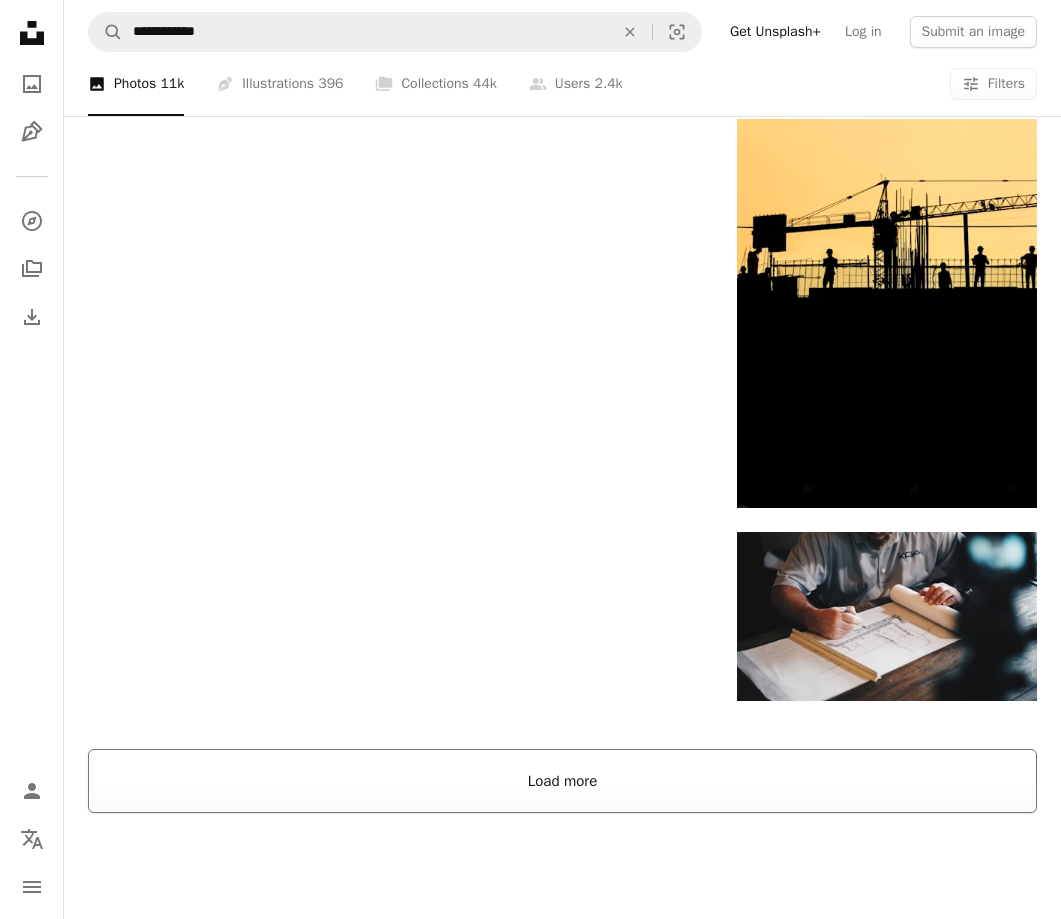 click on "Load more" at bounding box center [562, 781] 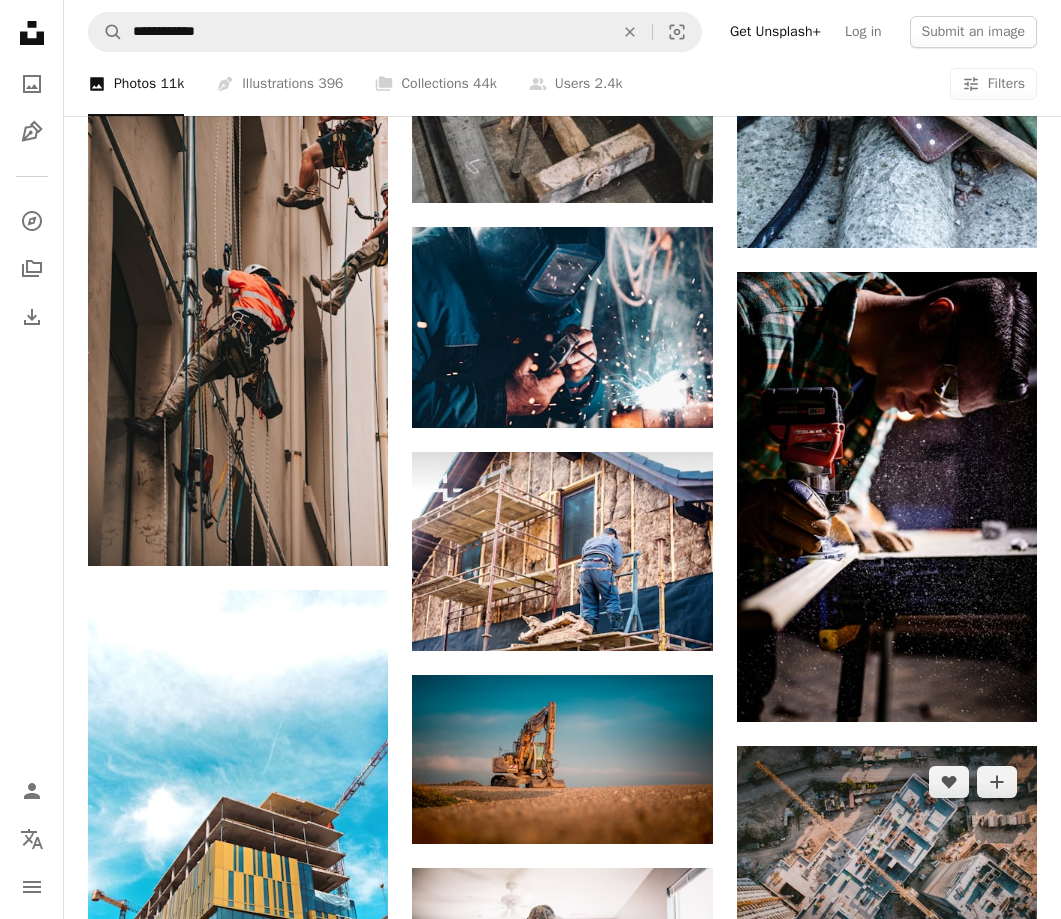 scroll, scrollTop: 8832, scrollLeft: 0, axis: vertical 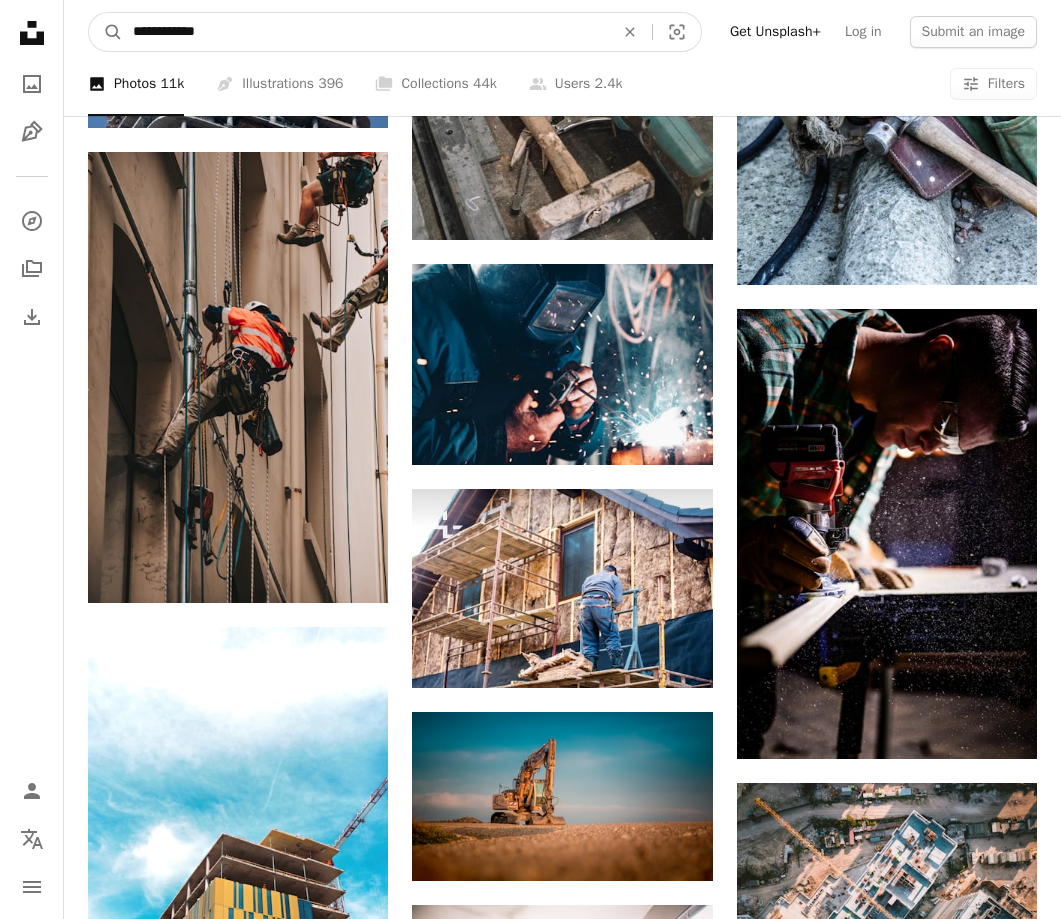 drag, startPoint x: 243, startPoint y: 35, endPoint x: 3, endPoint y: 3, distance: 242.12393 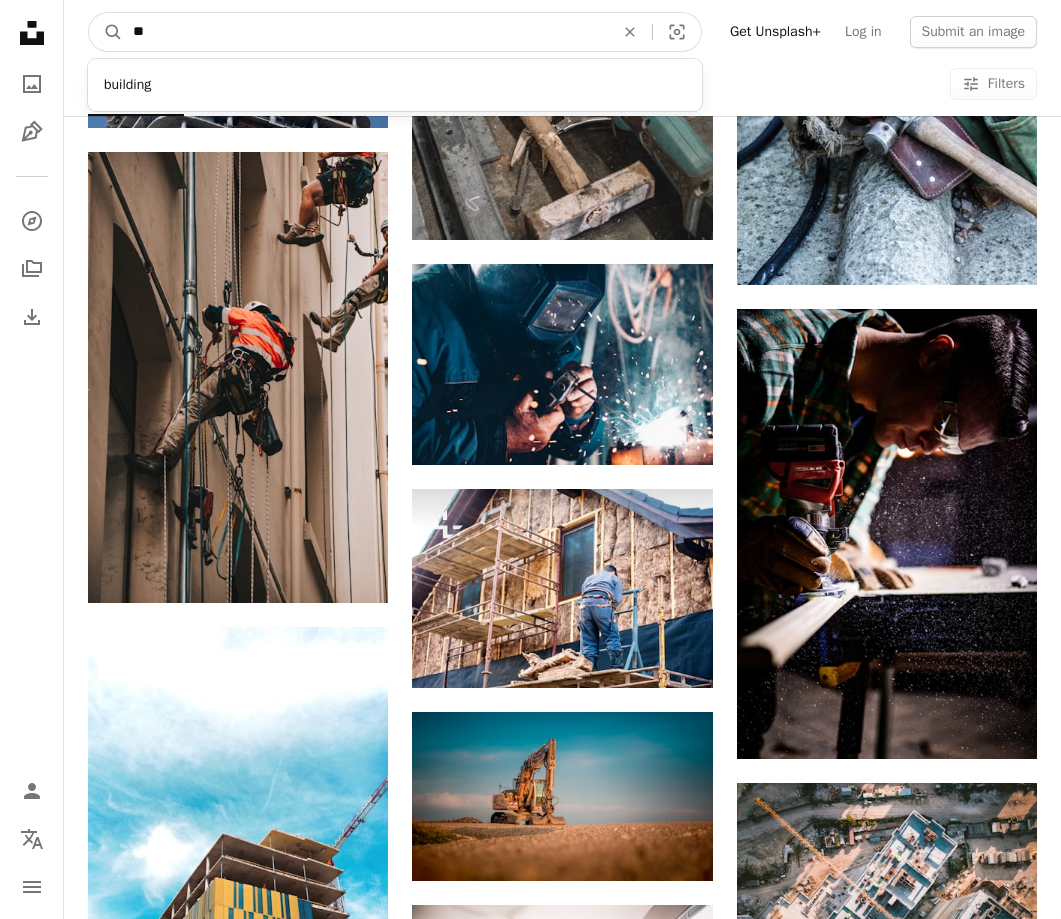 type on "*" 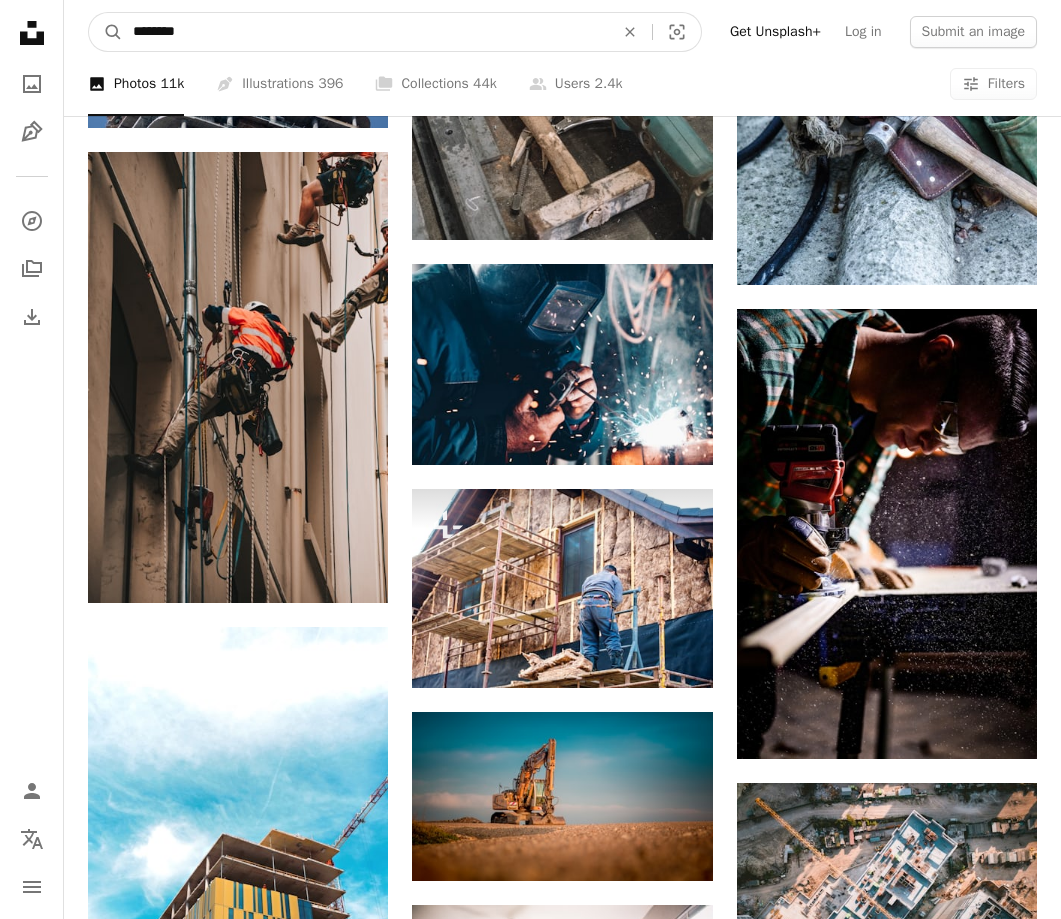 type on "*********" 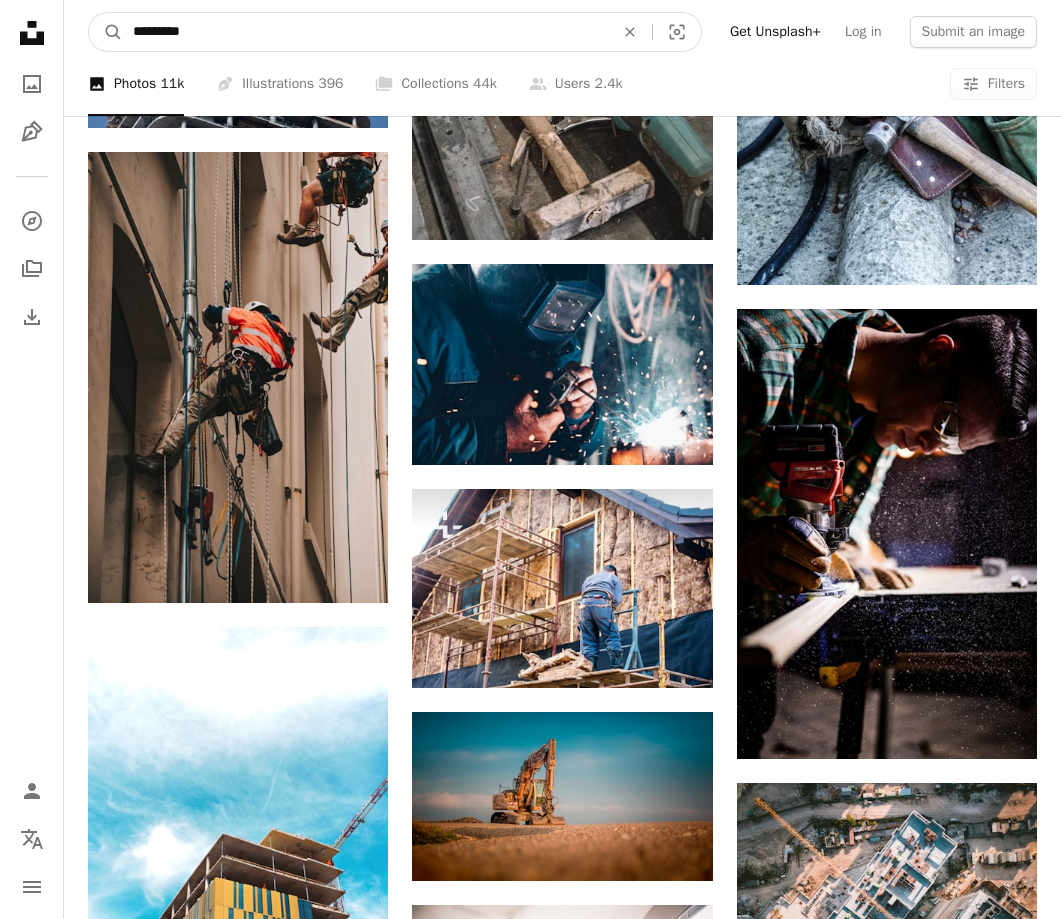 click on "A magnifying glass" at bounding box center [106, 32] 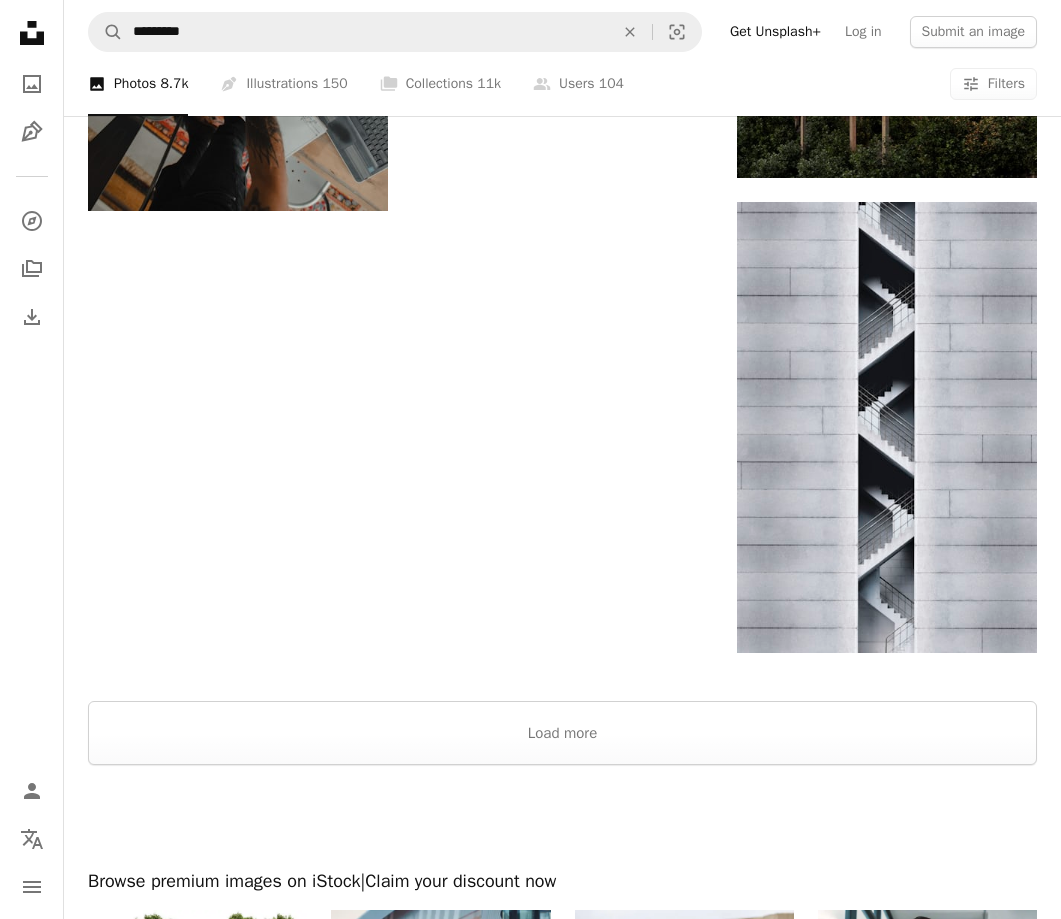 scroll, scrollTop: 2578, scrollLeft: 0, axis: vertical 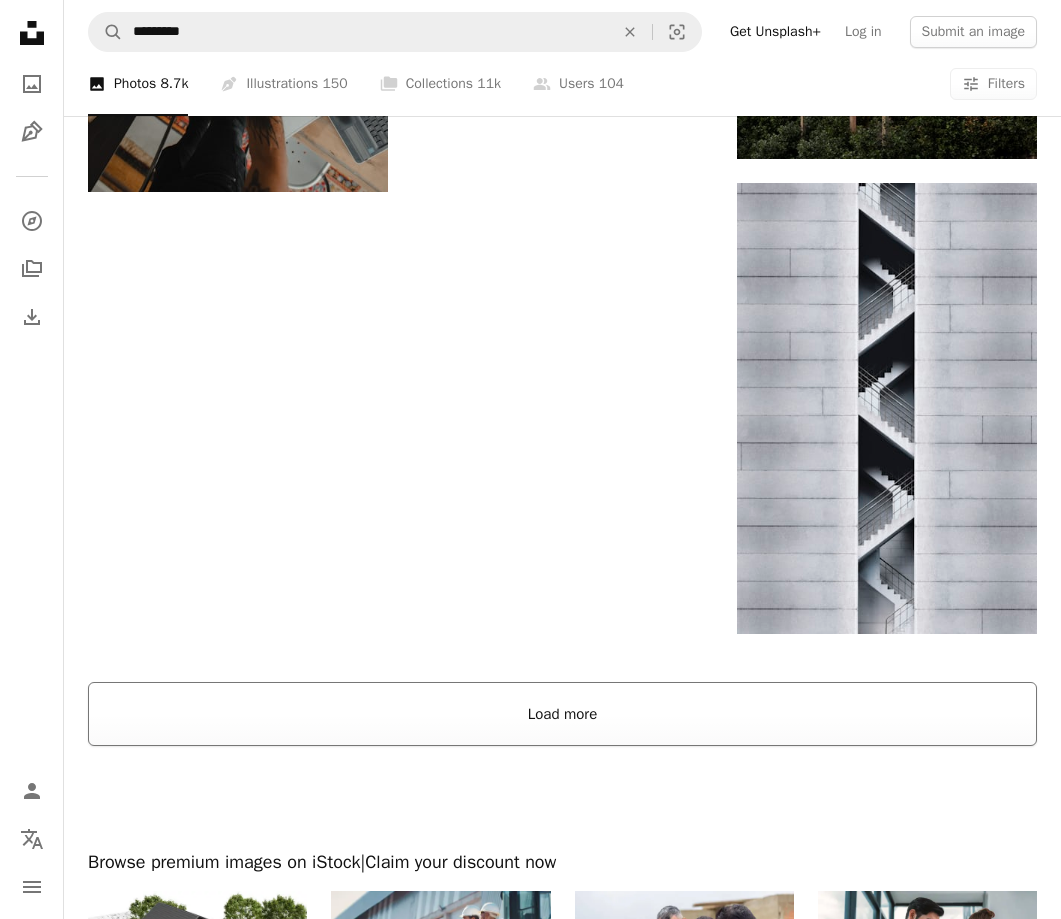 click on "Load more" at bounding box center [562, 714] 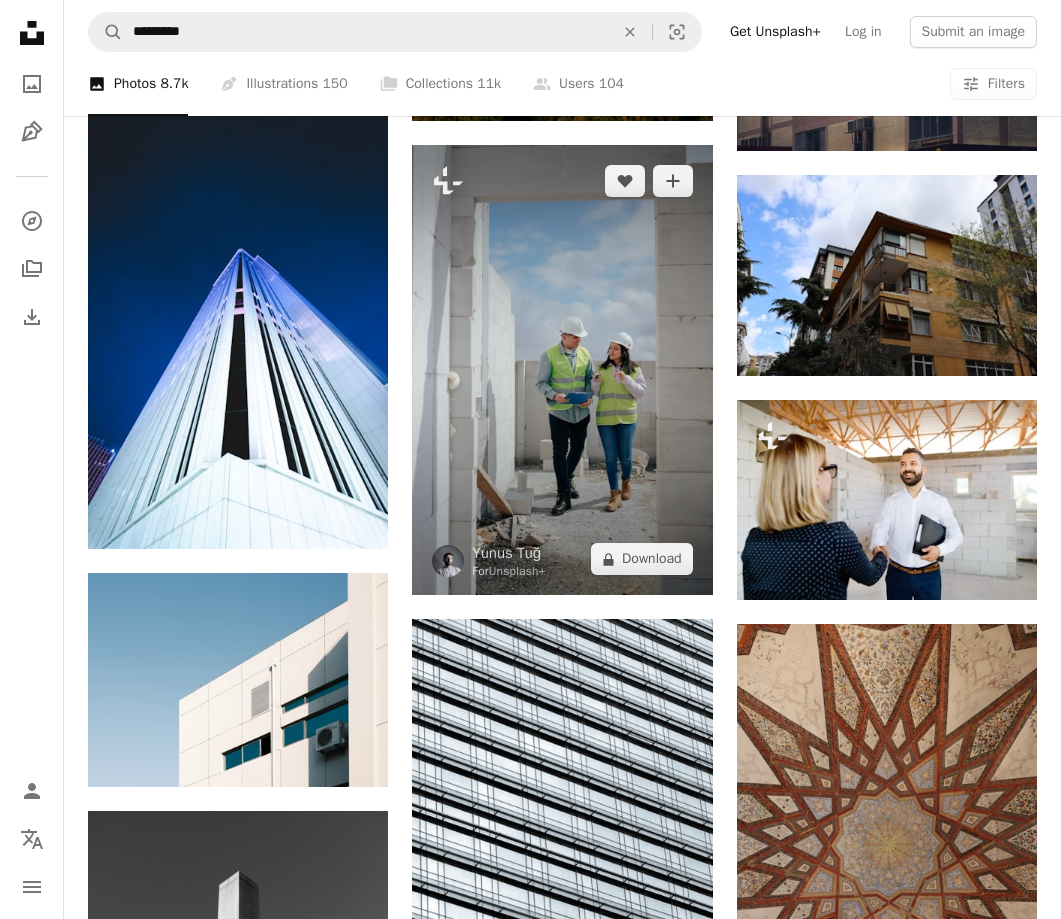 scroll, scrollTop: 18581, scrollLeft: 0, axis: vertical 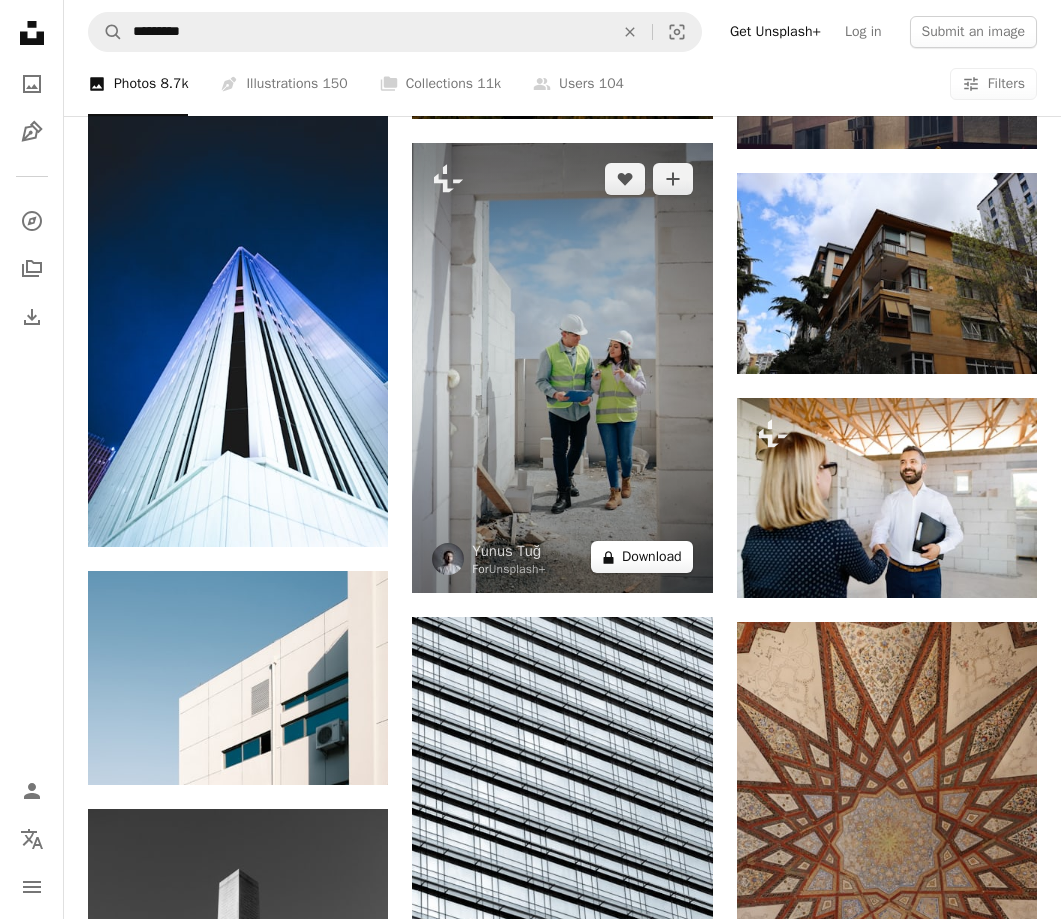 click on "A lock Download" at bounding box center [642, 557] 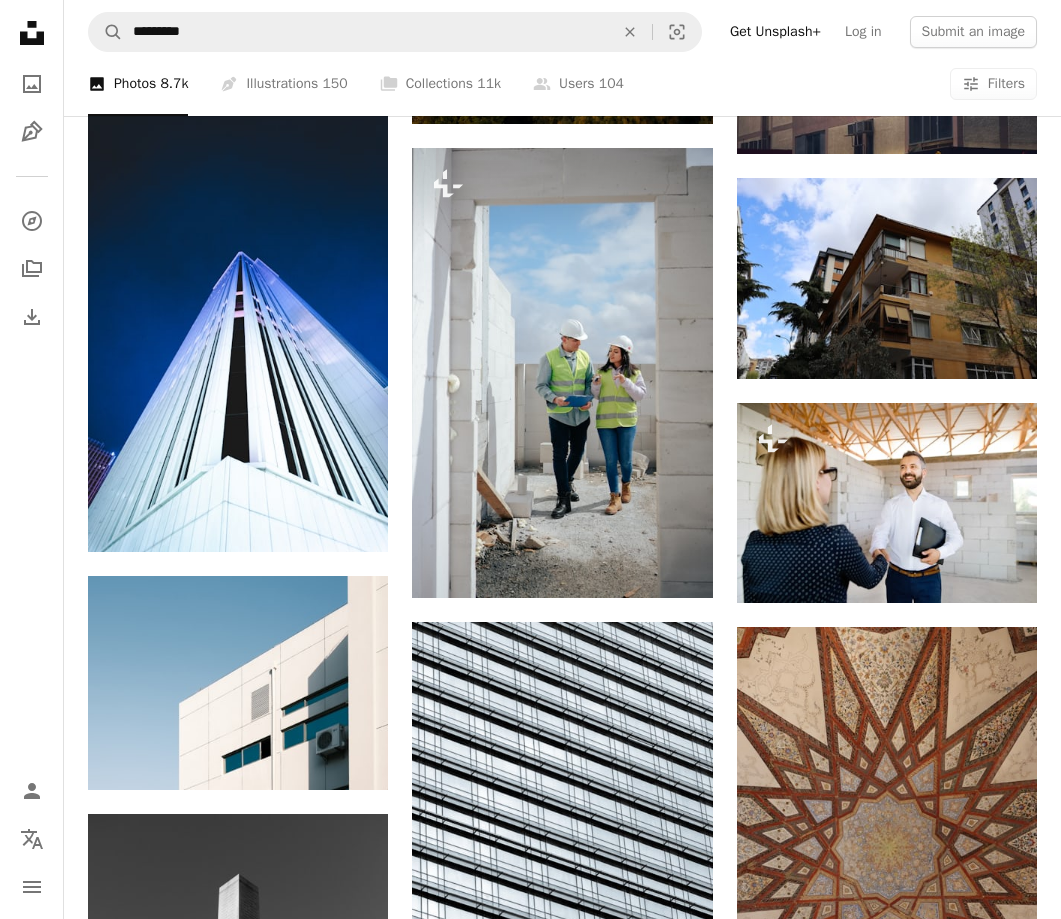 click on "An X shape Premium, ready to use images. Get unlimited access. A plus sign Members-only content added monthly A plus sign Unlimited royalty-free downloads A plus sign Illustrations  New A plus sign Enhanced legal protections yearly 65%  off monthly $20   $7 USD per month * Get  Unsplash+ * When paid annually, billed upfront  $84 Taxes where applicable. Renews automatically. Cancel anytime." at bounding box center (530, 5344) 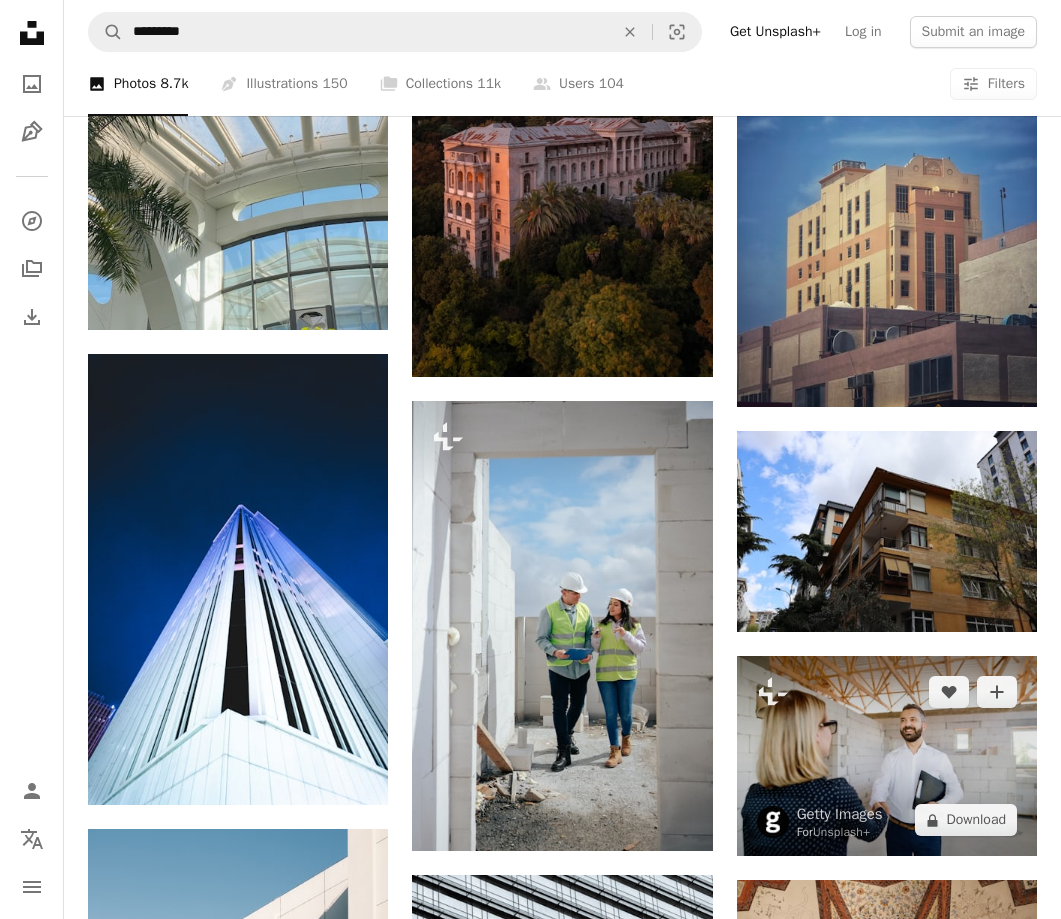 scroll, scrollTop: 18222, scrollLeft: 0, axis: vertical 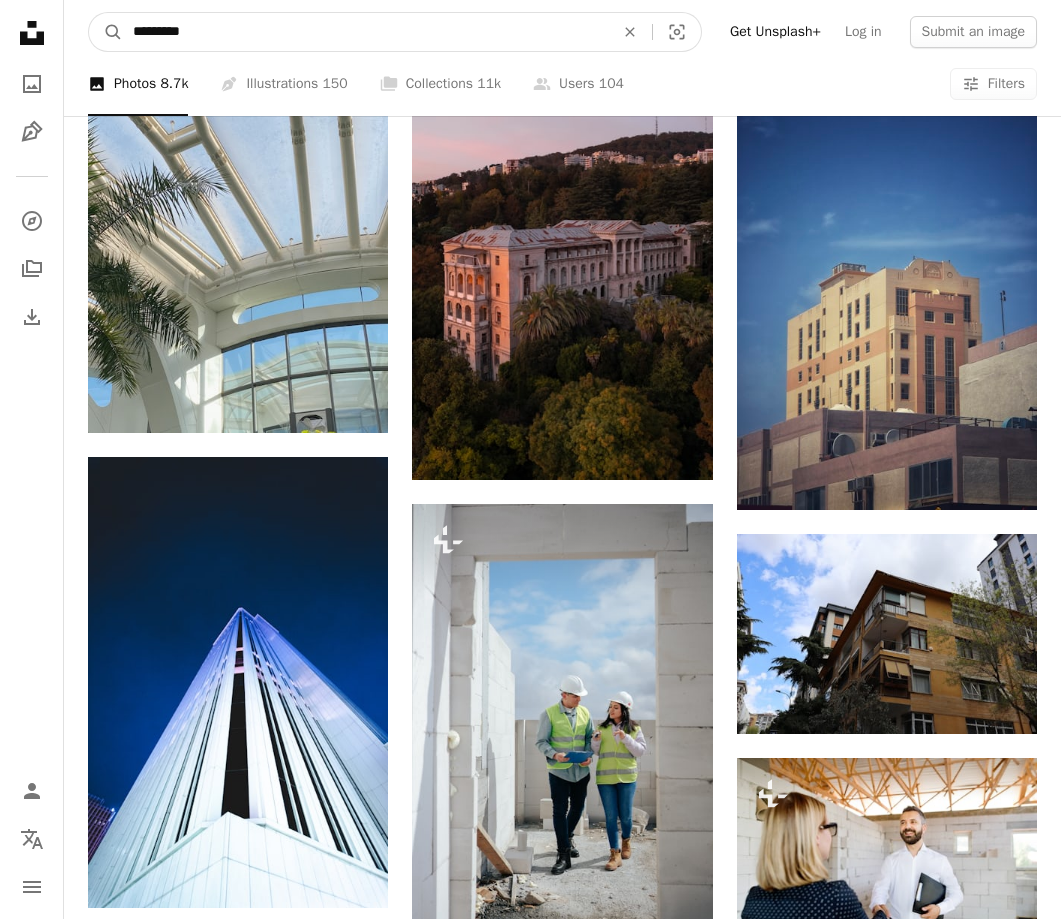 drag, startPoint x: 189, startPoint y: 35, endPoint x: 37, endPoint y: 18, distance: 152.94771 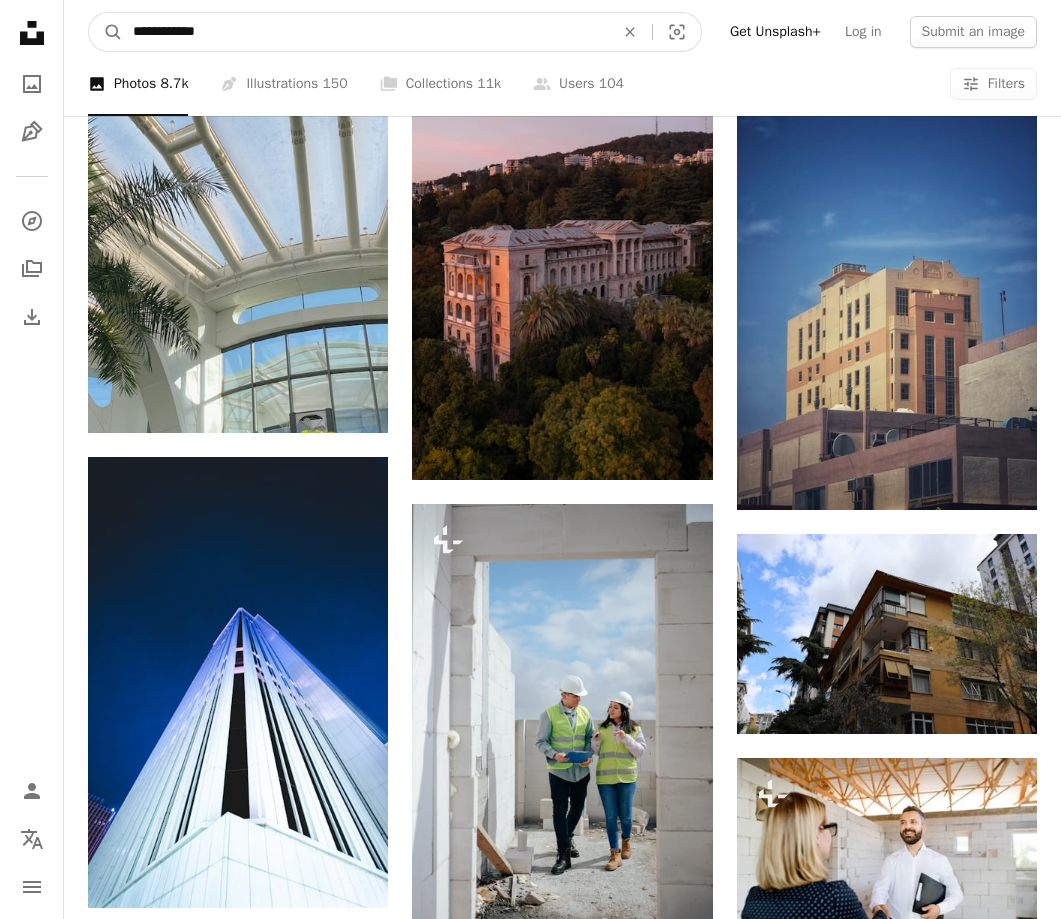 type on "**********" 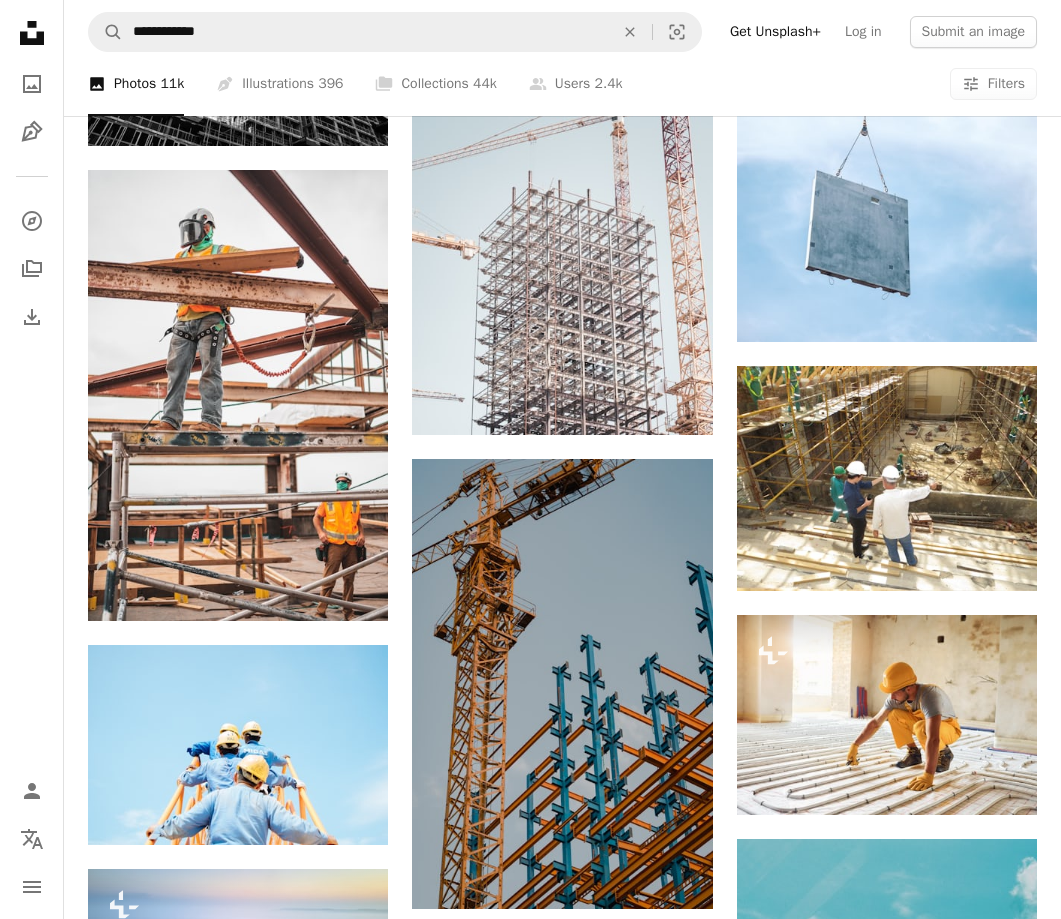 scroll, scrollTop: 4153, scrollLeft: 0, axis: vertical 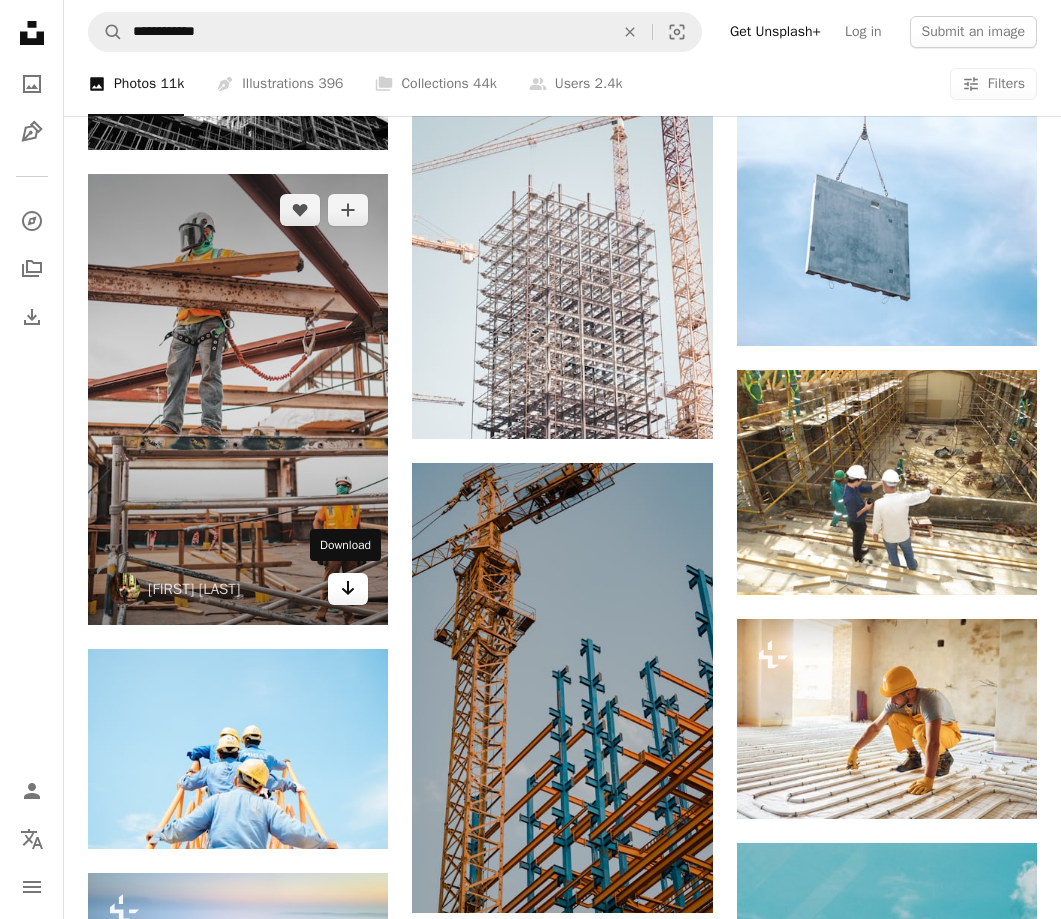 click on "Arrow pointing down" 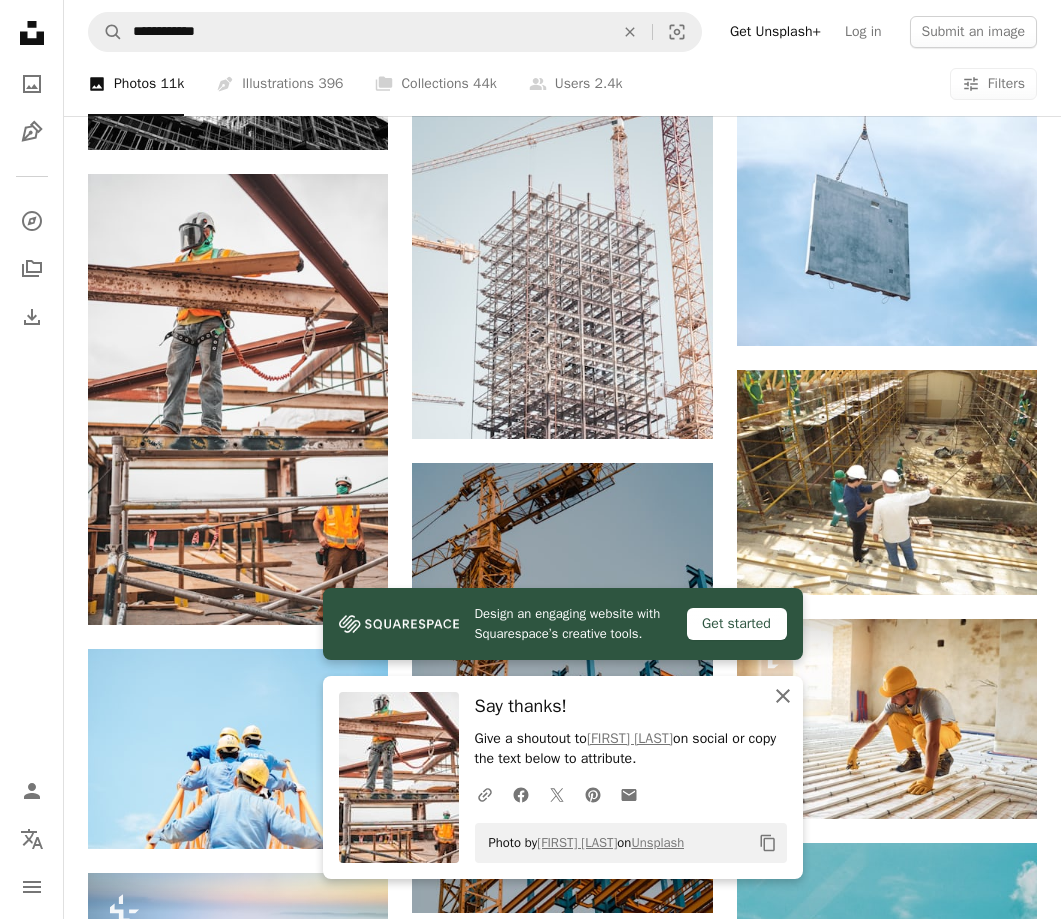 click on "An X shape" 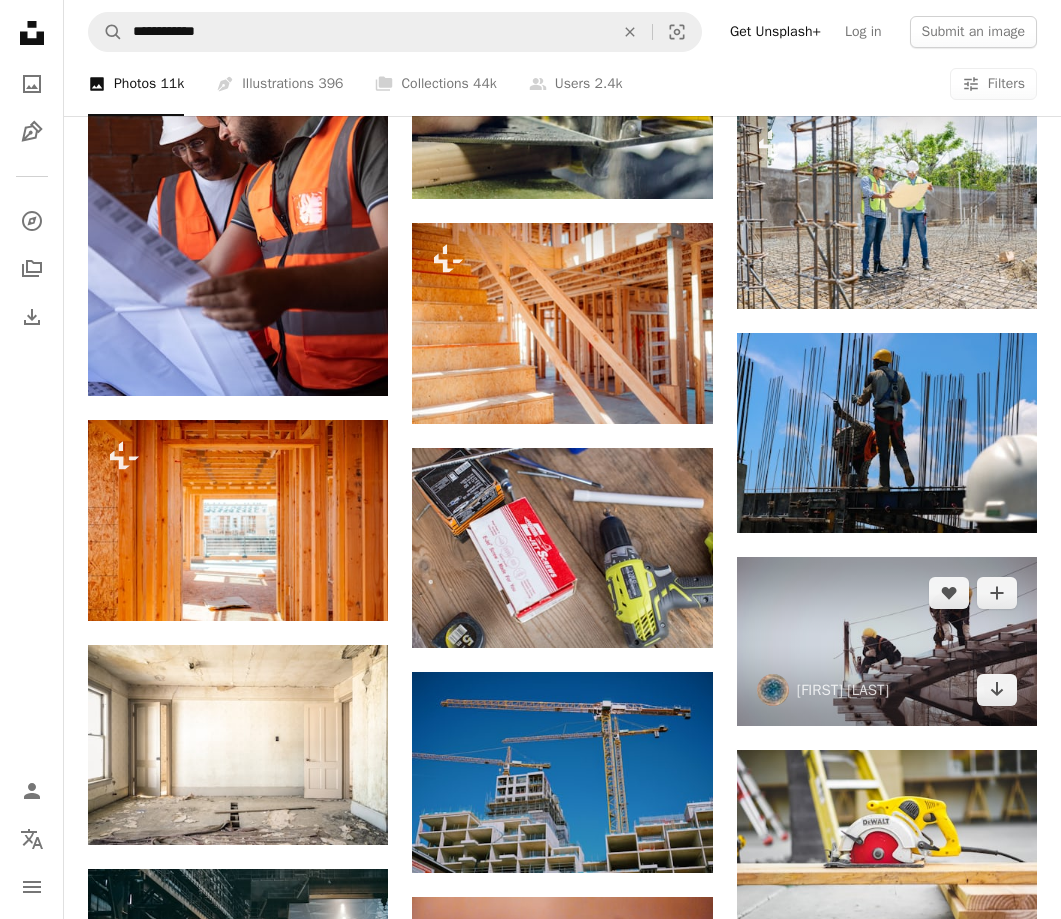 scroll, scrollTop: 11528, scrollLeft: 0, axis: vertical 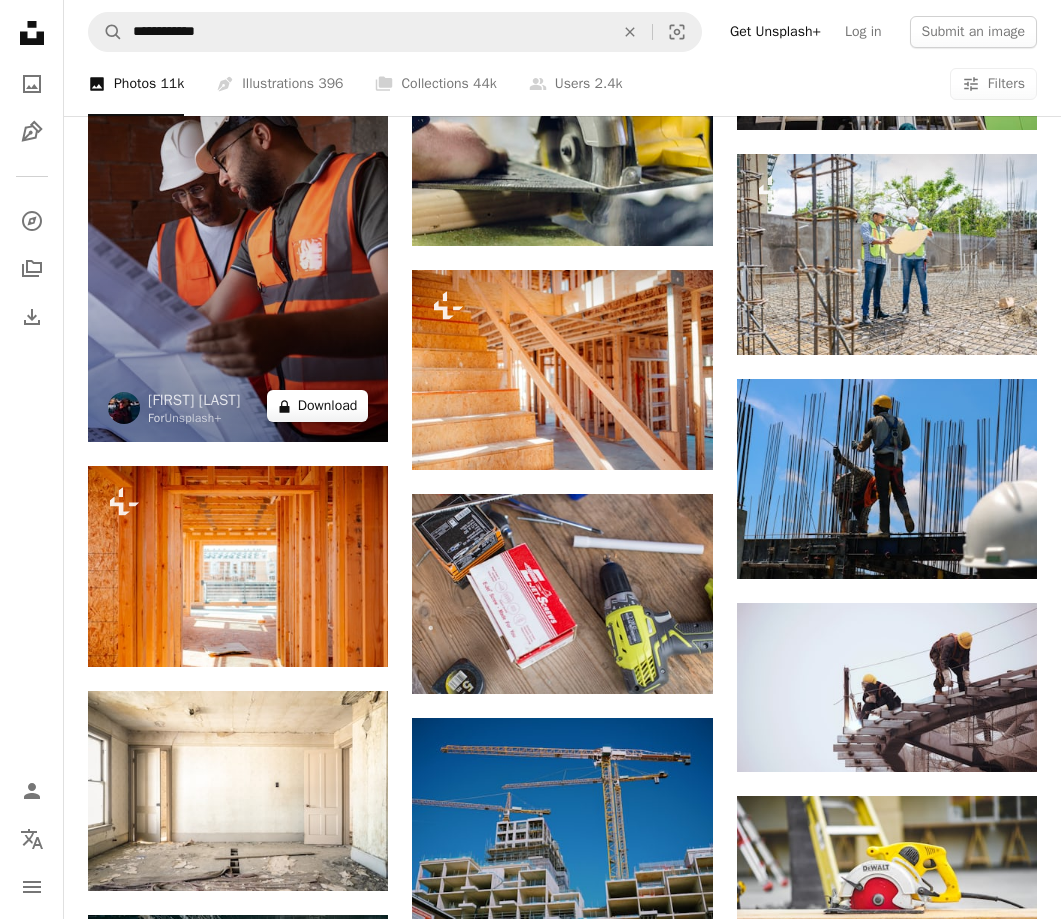 click on "A lock Download" at bounding box center [318, 406] 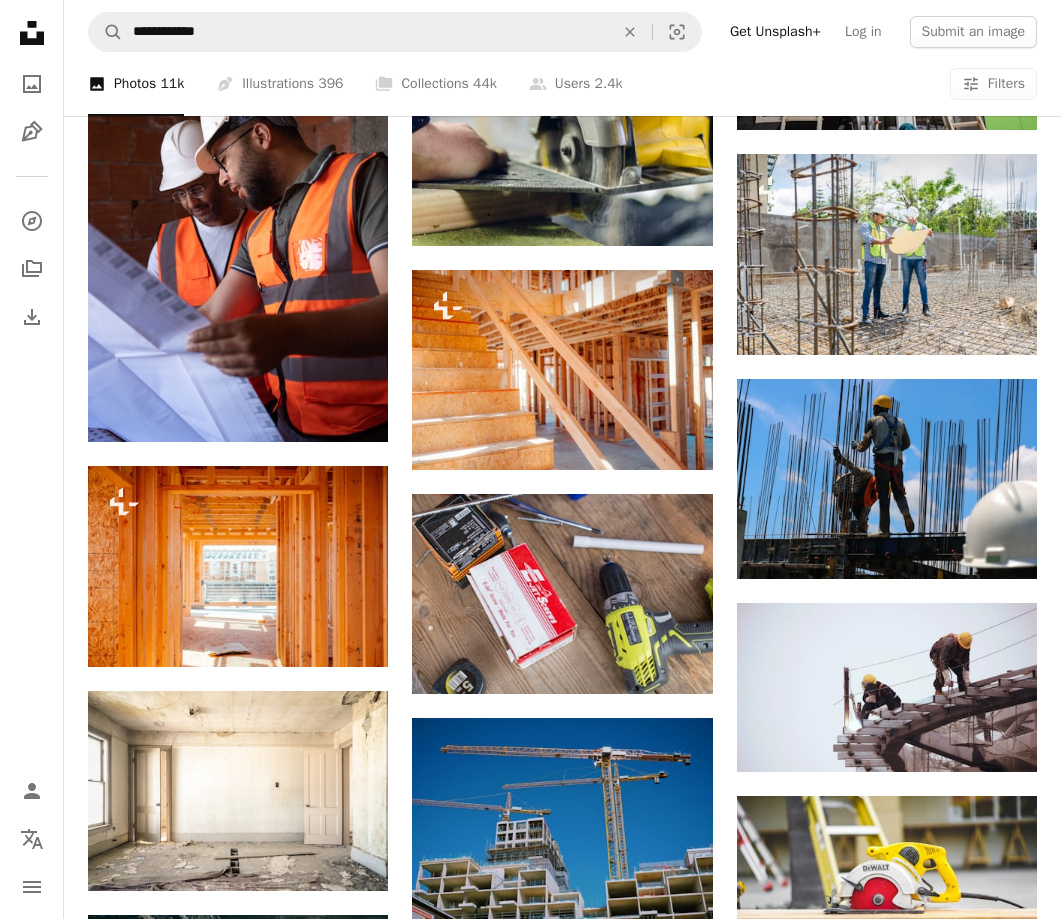 click on "An X shape Premium, ready to use images. Get unlimited access. A plus sign Members-only content added monthly A plus sign Unlimited royalty-free downloads A plus sign Illustrations  New A plus sign Enhanced legal protections yearly 65%  off monthly $20   $7 USD per month * Get  Unsplash+ * When paid annually, billed upfront  $84 Taxes where applicable. Renews automatically. Cancel anytime." at bounding box center [530, 3929] 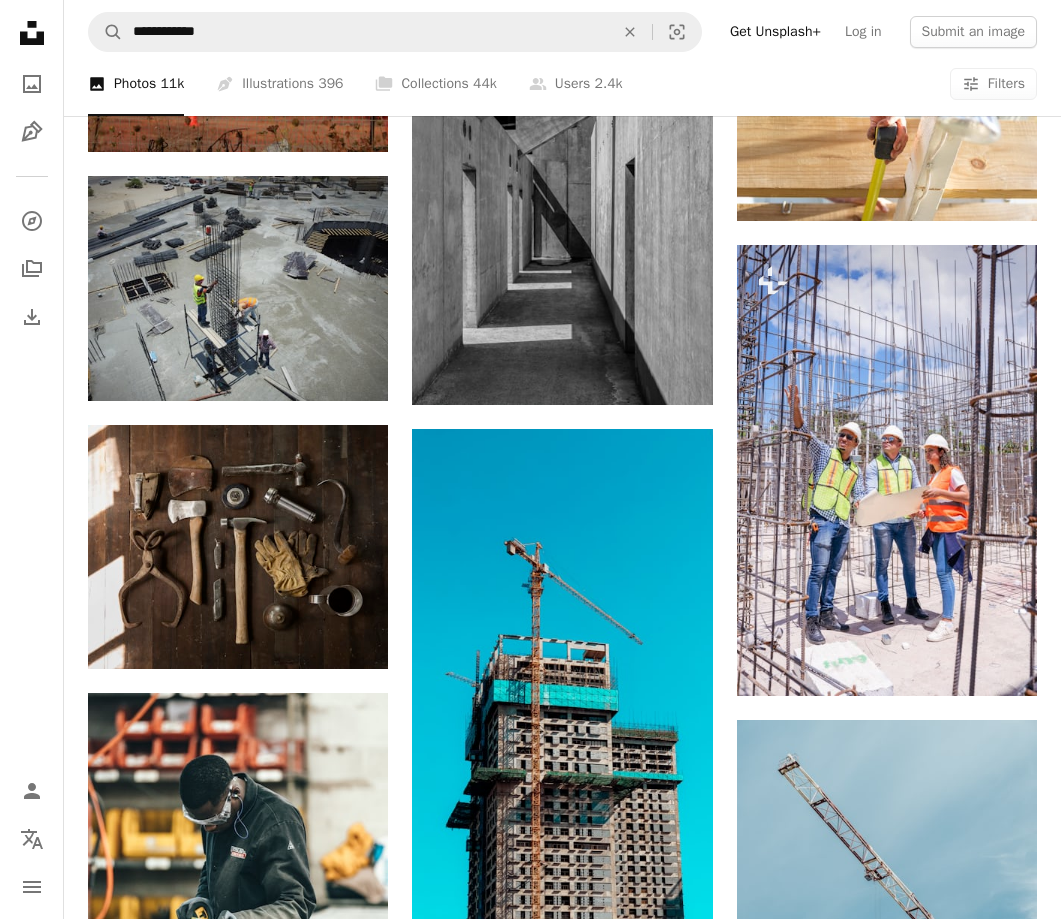 scroll, scrollTop: 14779, scrollLeft: 0, axis: vertical 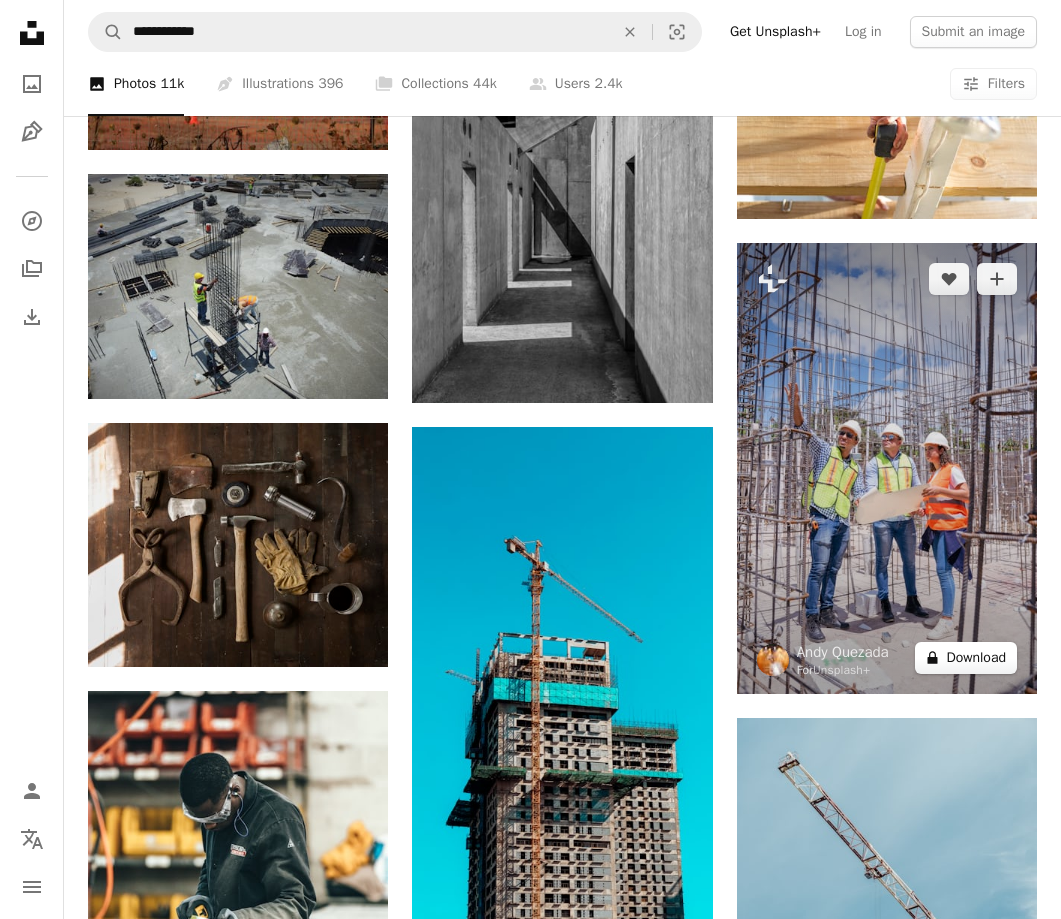 click on "A lock Download" at bounding box center [966, 658] 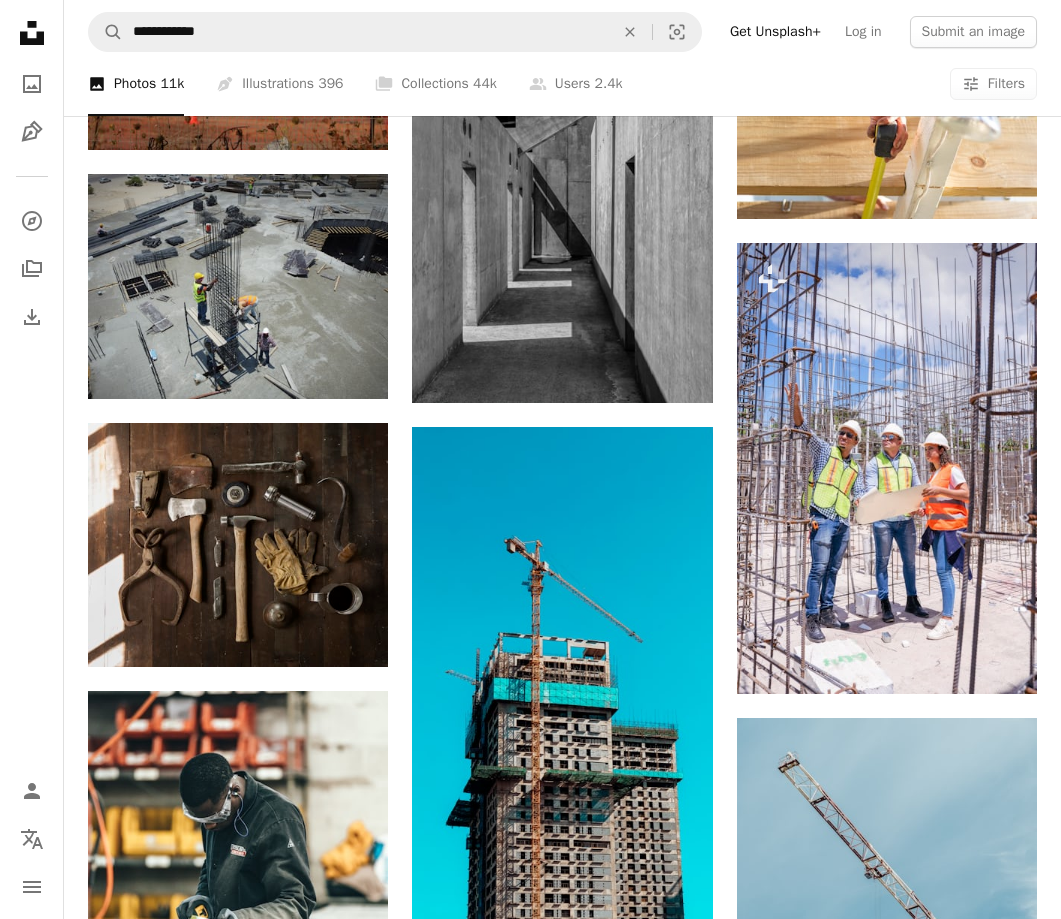 click on "An X shape Premium, ready to use images. Get unlimited access. A plus sign Members-only content added monthly A plus sign Unlimited royalty-free downloads A plus sign Illustrations  New A plus sign Enhanced legal protections yearly 65%  off monthly $20   $7 USD per month * Get  Unsplash+ * When paid annually, billed upfront  $84 Taxes where applicable. Renews automatically. Cancel anytime." at bounding box center [530, 4845] 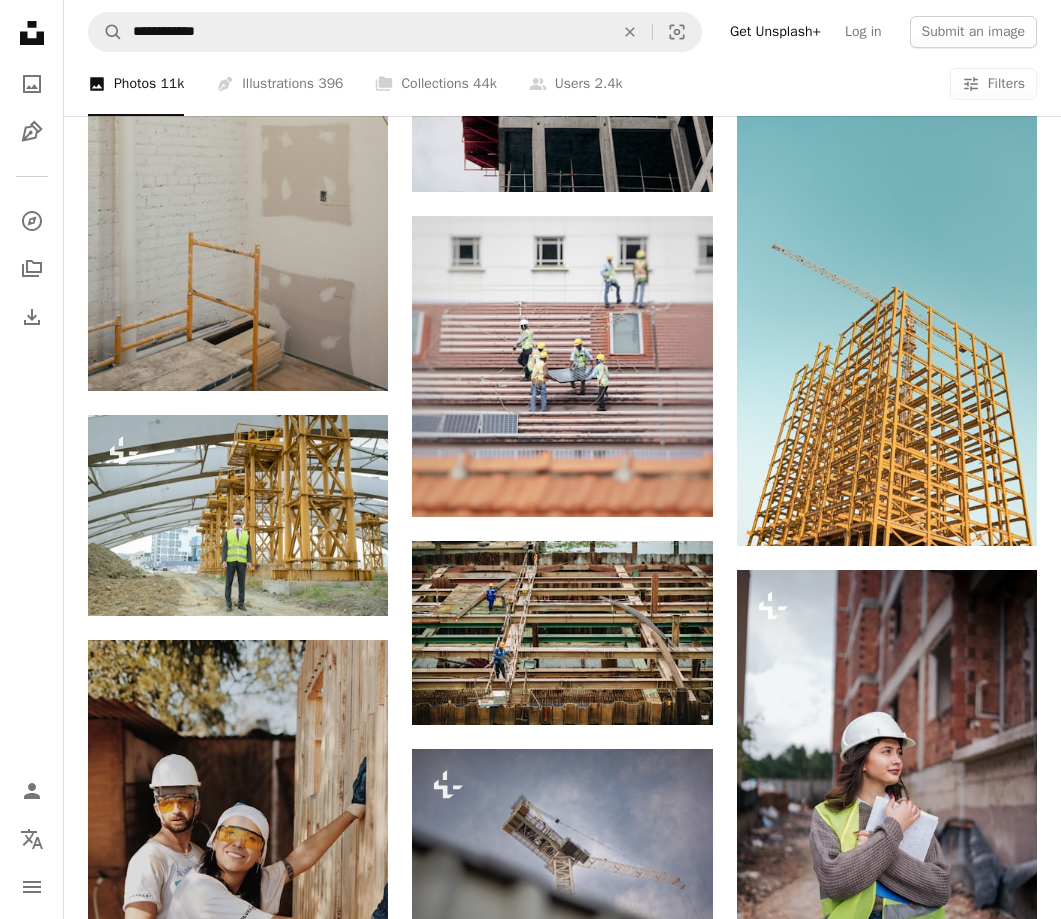scroll, scrollTop: 22583, scrollLeft: 0, axis: vertical 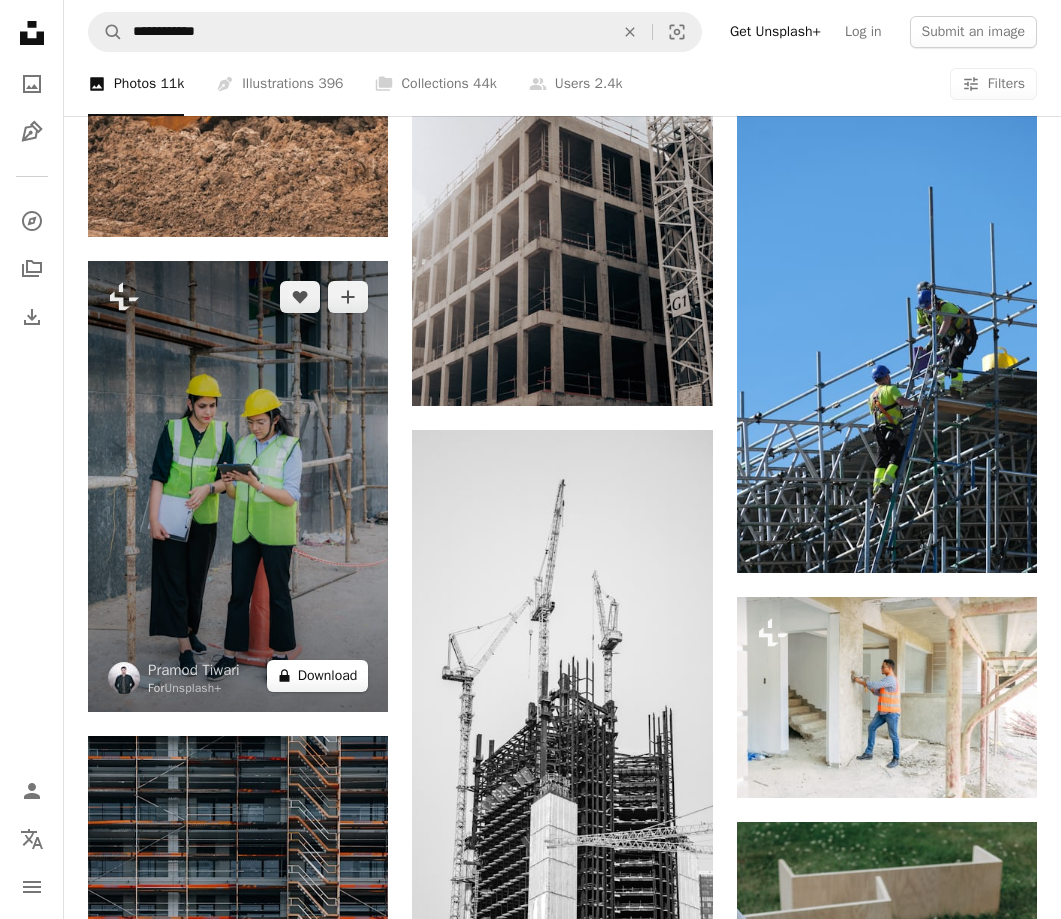 click on "A lock Download" at bounding box center [318, 676] 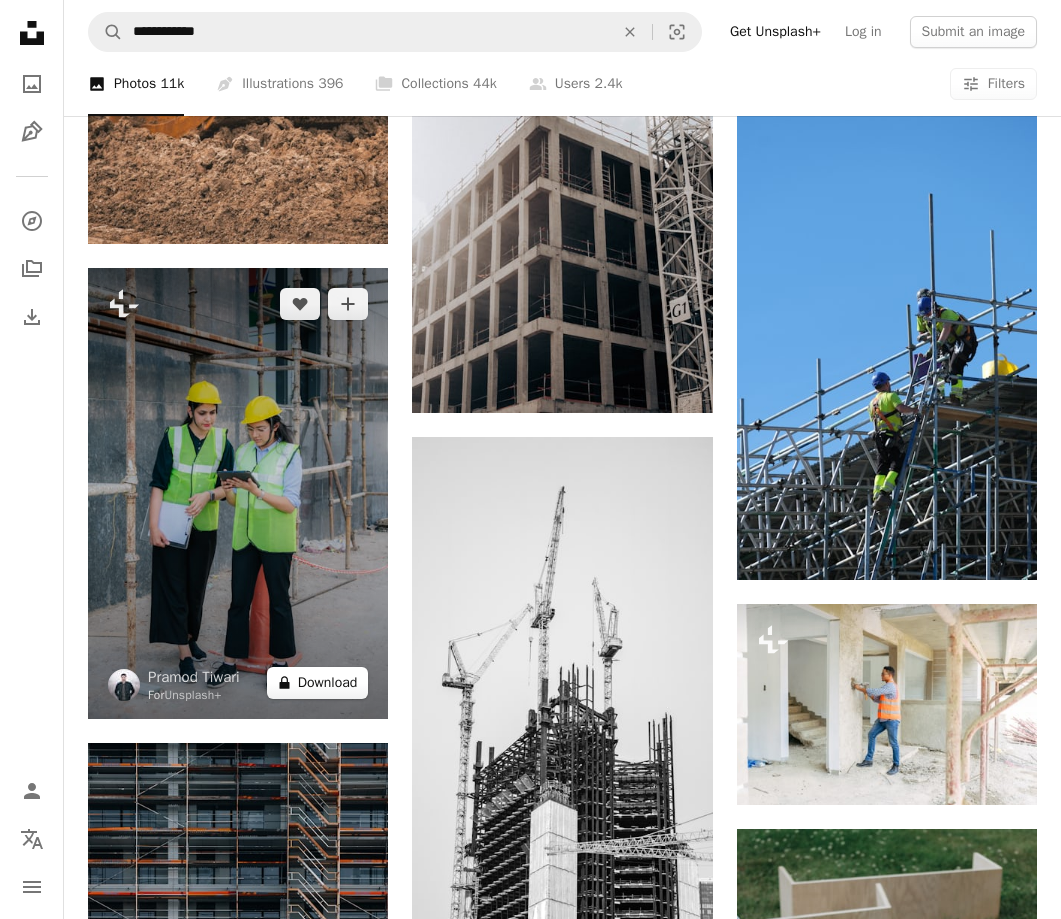 scroll, scrollTop: 24212, scrollLeft: 0, axis: vertical 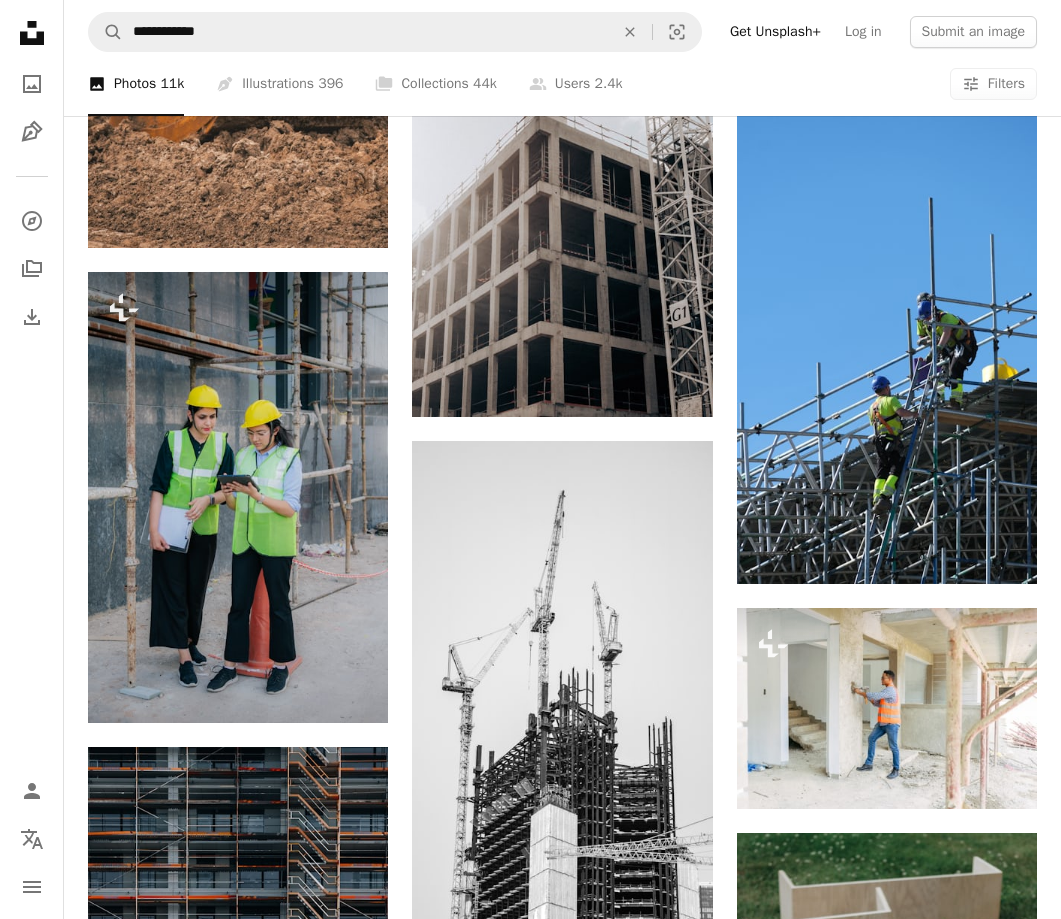 click on "An X shape Premium, ready to use images. Get unlimited access. A plus sign Members-only content added monthly A plus sign Unlimited royalty-free downloads A plus sign Illustrations  New A plus sign Enhanced legal protections yearly 65%  off monthly $20   $7 USD per month * Get  Unsplash+ * When paid annually, billed upfront  $84 Taxes where applicable. Renews automatically. Cancel anytime." at bounding box center (530, 4146) 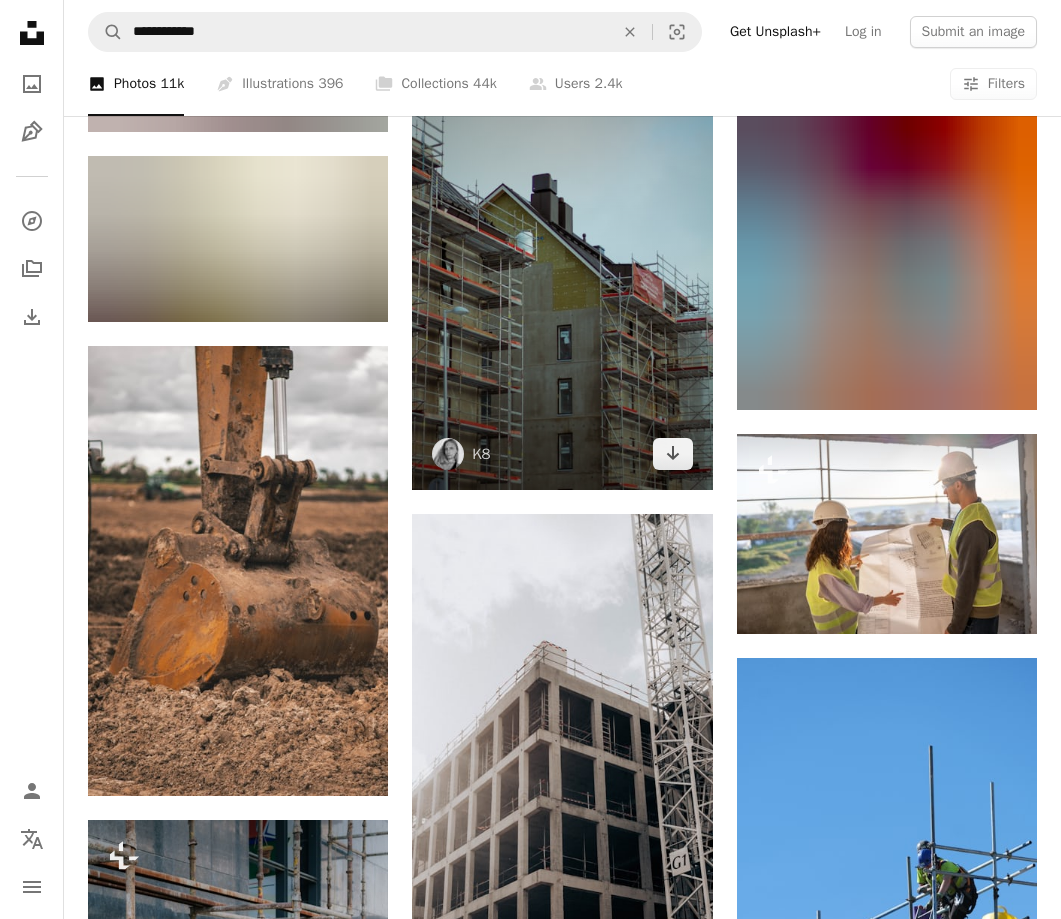 scroll, scrollTop: 23636, scrollLeft: 0, axis: vertical 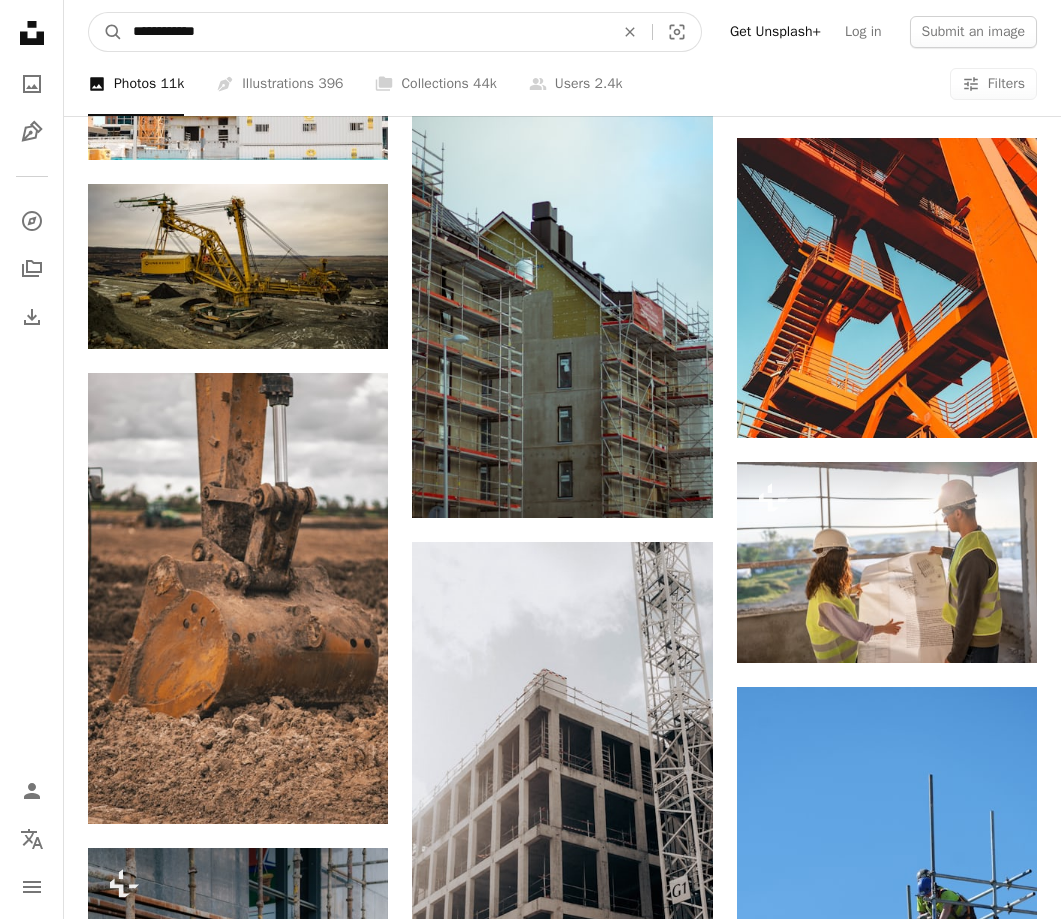drag, startPoint x: 428, startPoint y: 40, endPoint x: -7, endPoint y: 35, distance: 435.02875 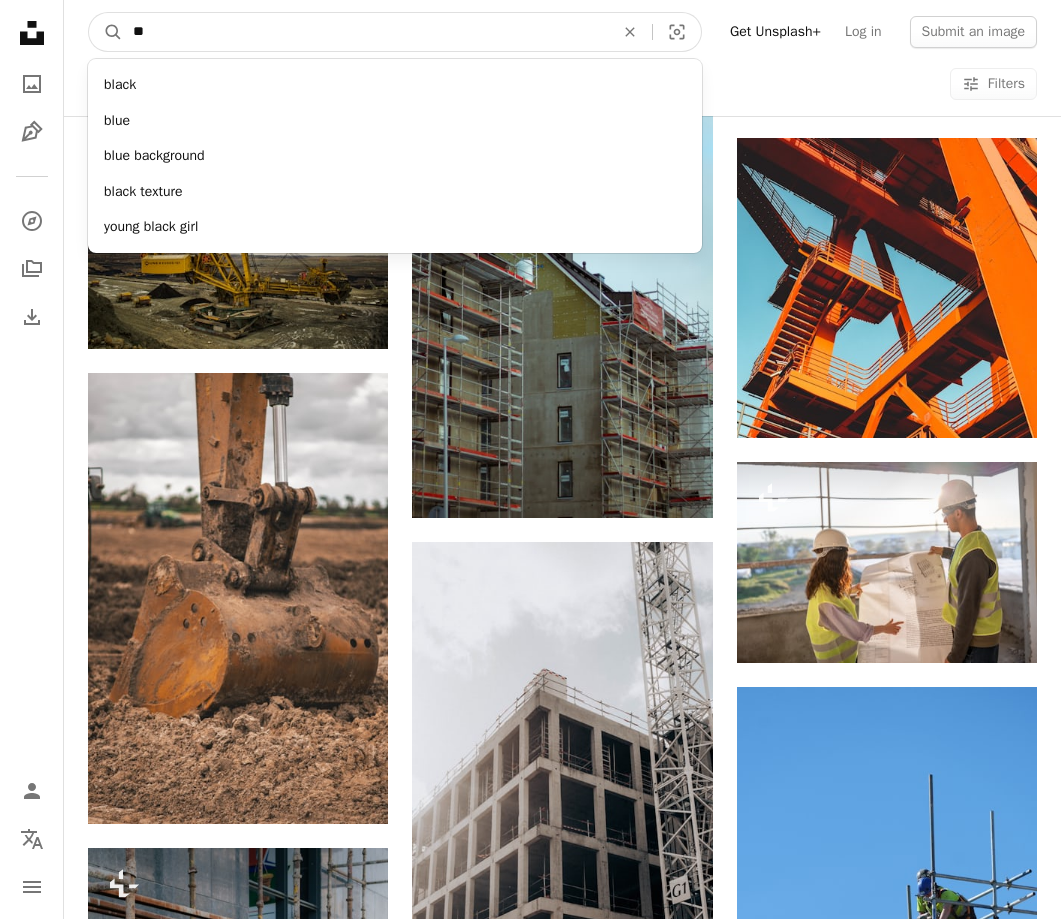 type on "*" 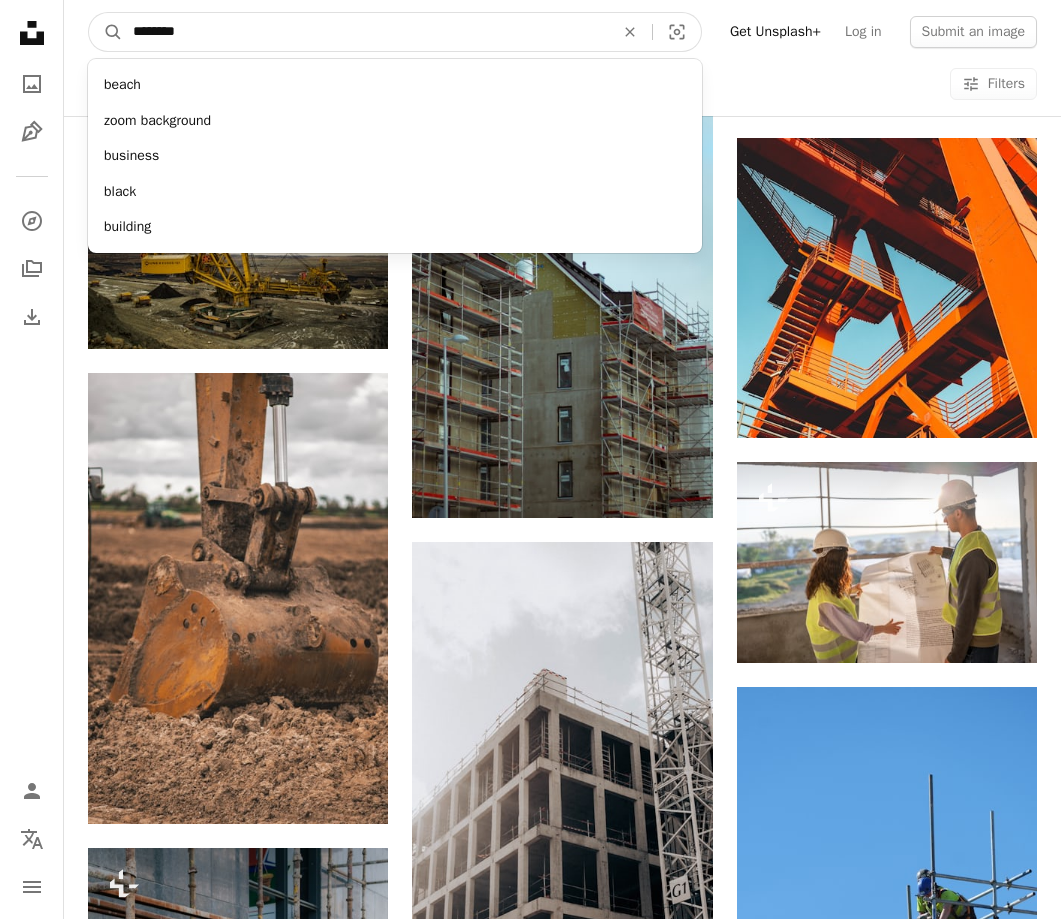 type on "********" 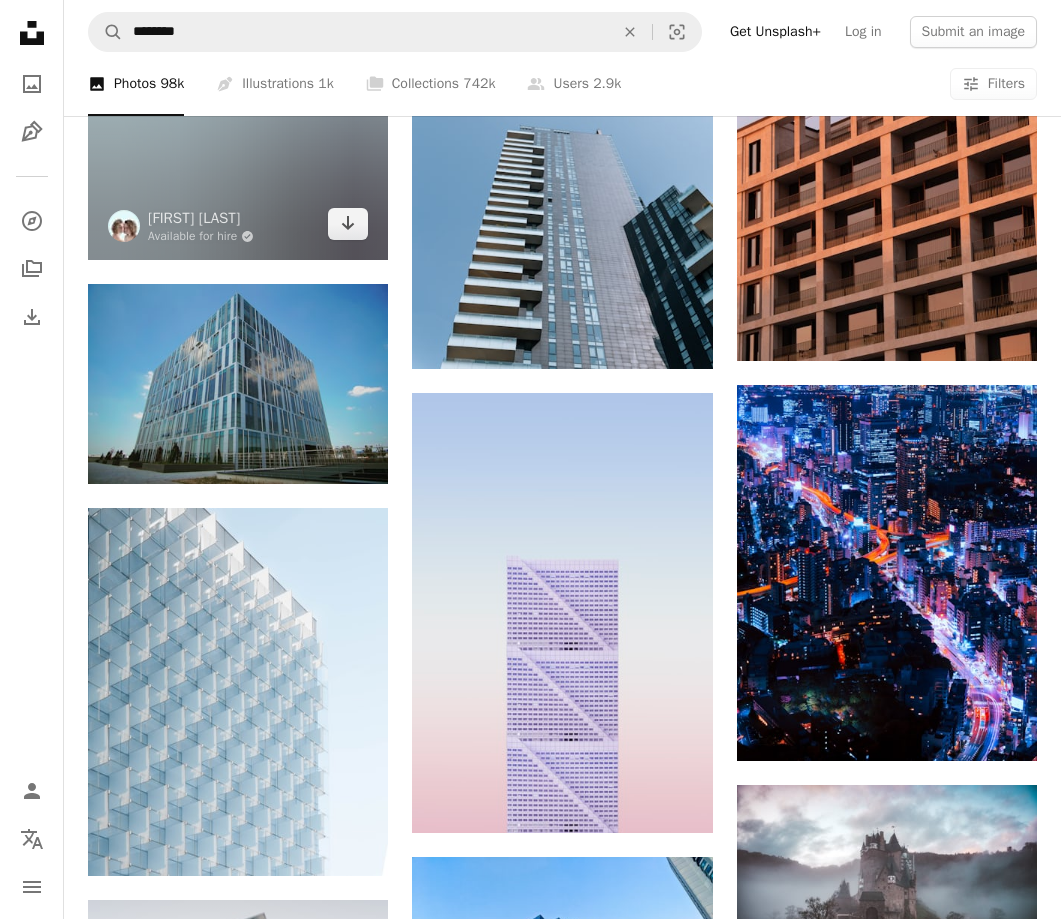 scroll, scrollTop: 8579, scrollLeft: 0, axis: vertical 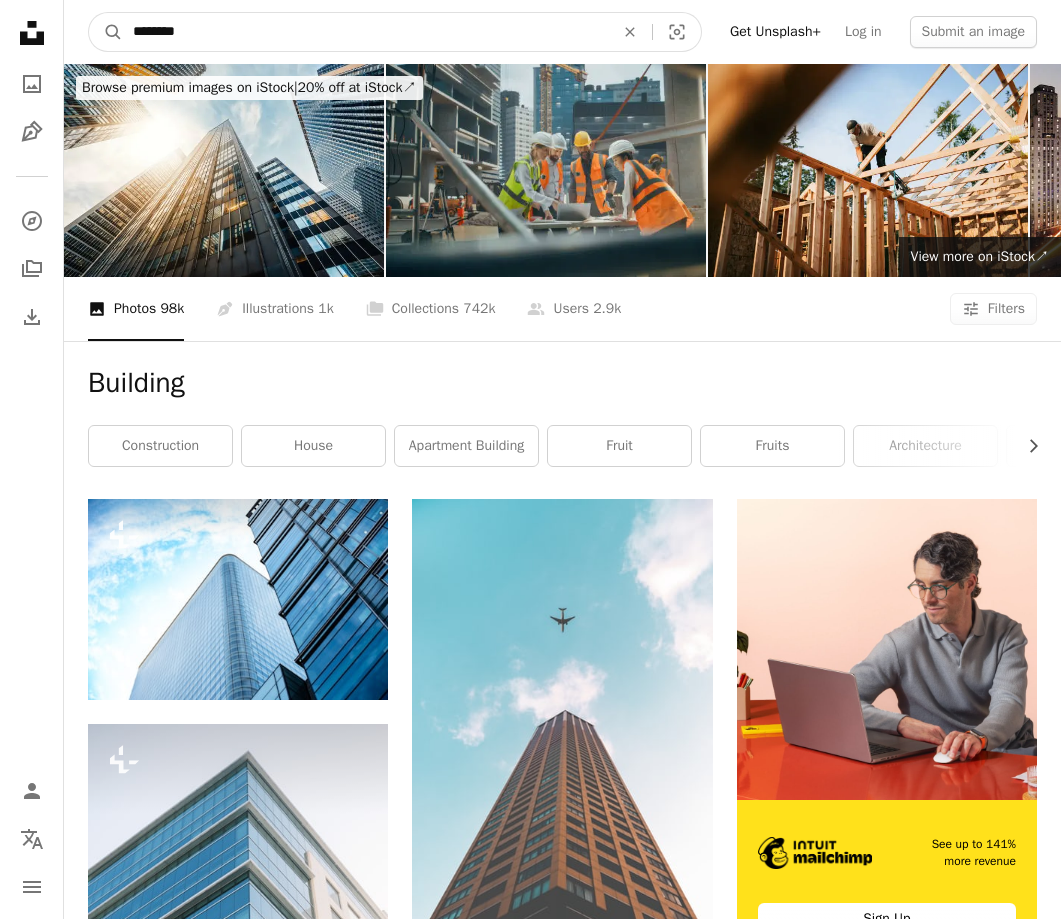 drag, startPoint x: 217, startPoint y: 37, endPoint x: 69, endPoint y: 20, distance: 148.97314 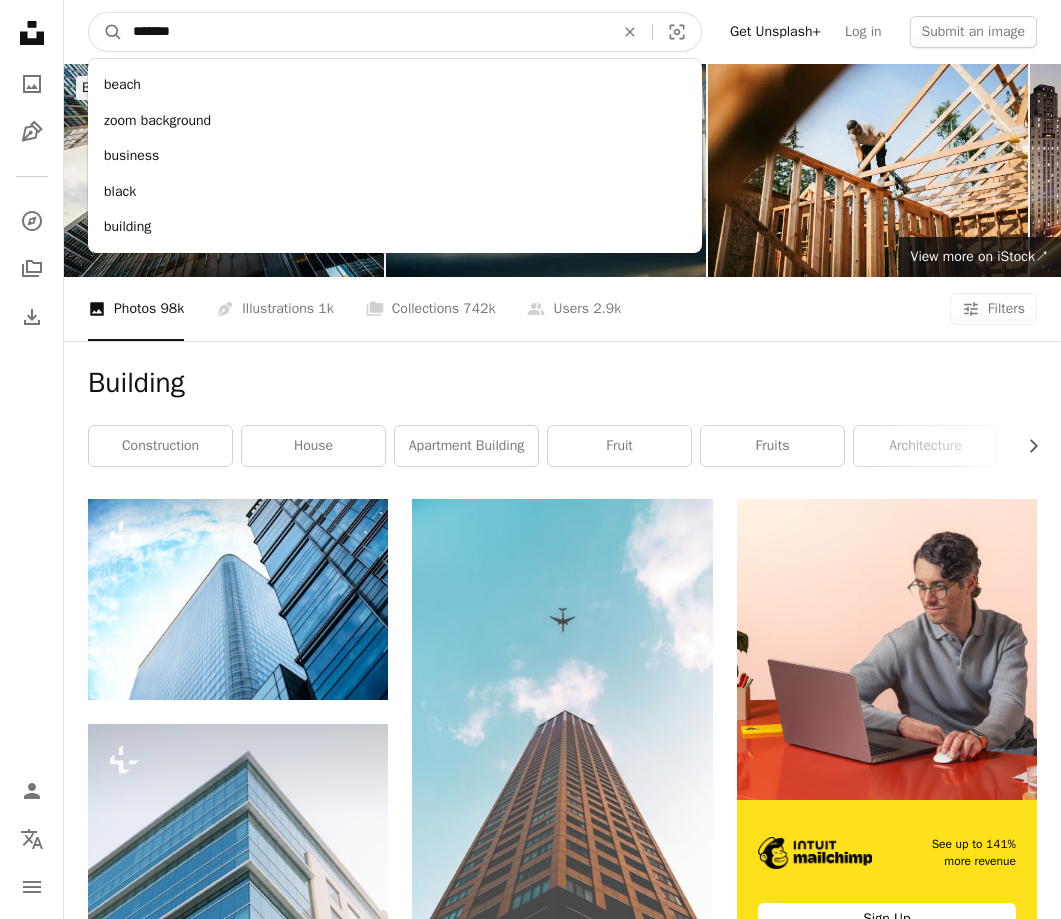 type on "********" 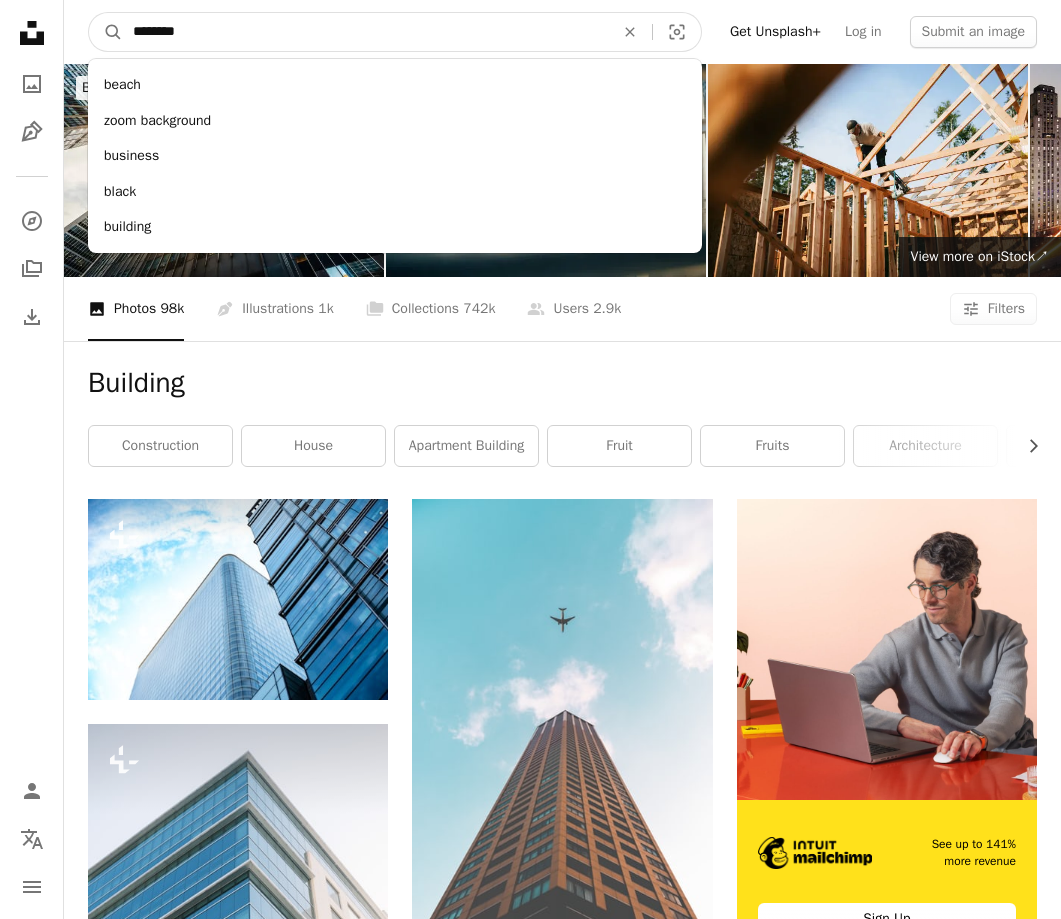 click on "A magnifying glass" at bounding box center (106, 32) 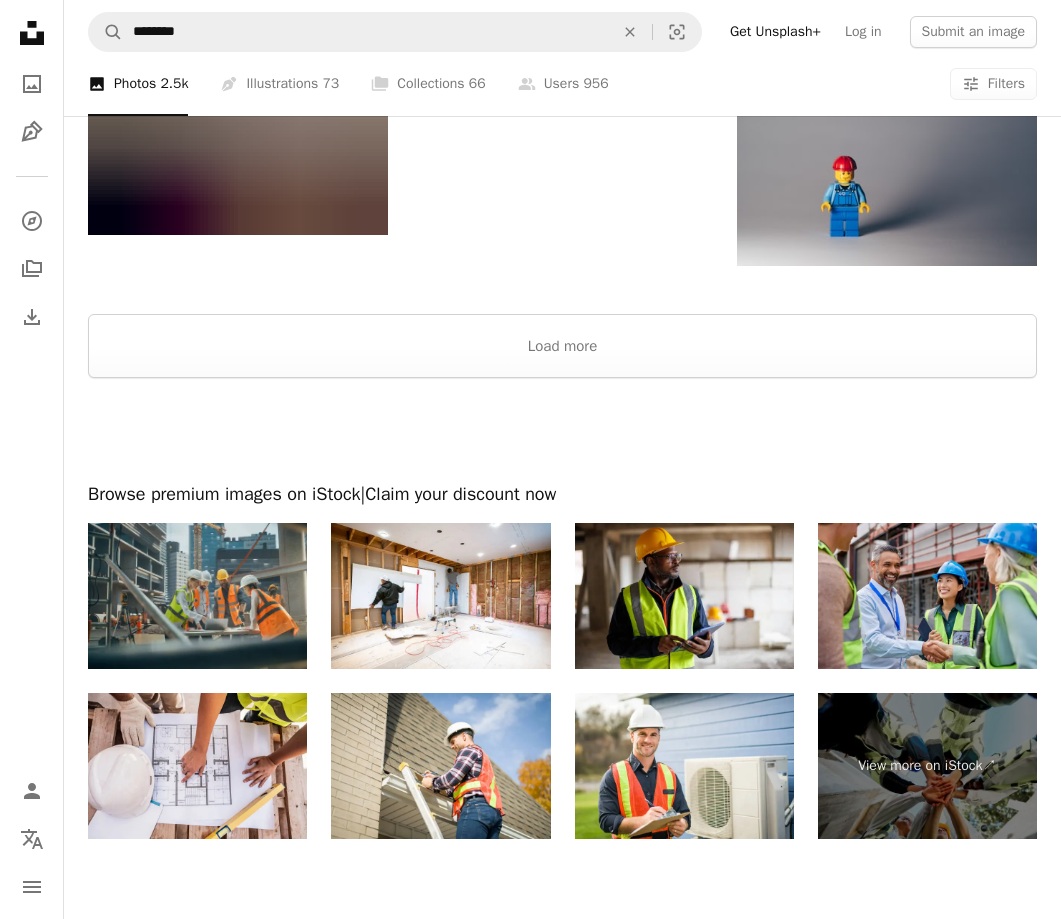 scroll, scrollTop: 2568, scrollLeft: 0, axis: vertical 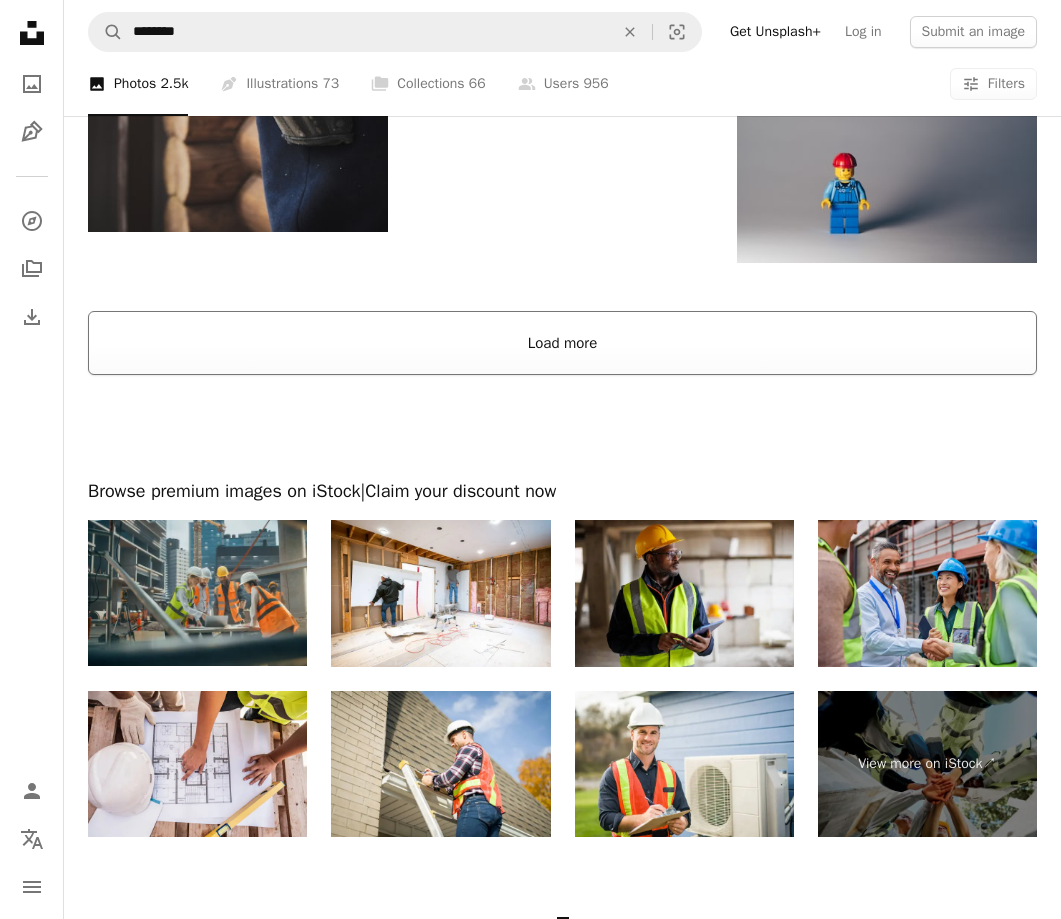 click on "Load more" at bounding box center (562, 343) 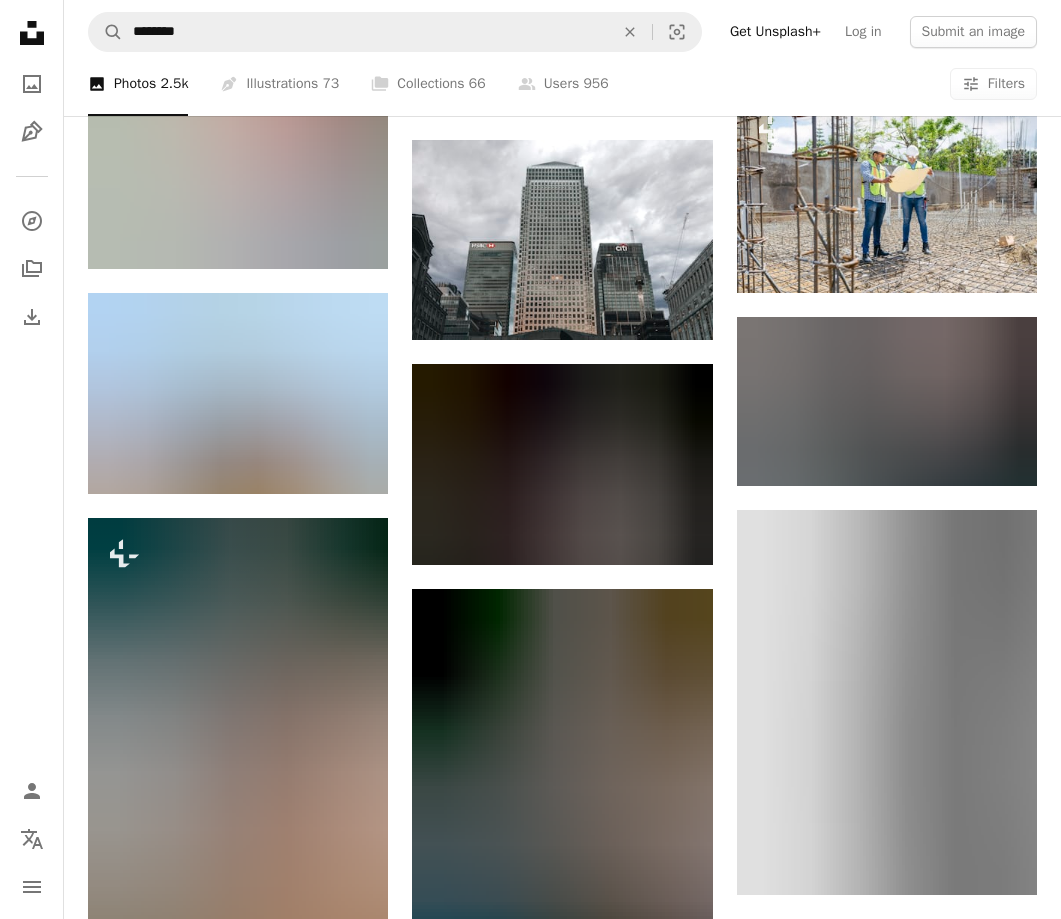scroll, scrollTop: 10307, scrollLeft: 0, axis: vertical 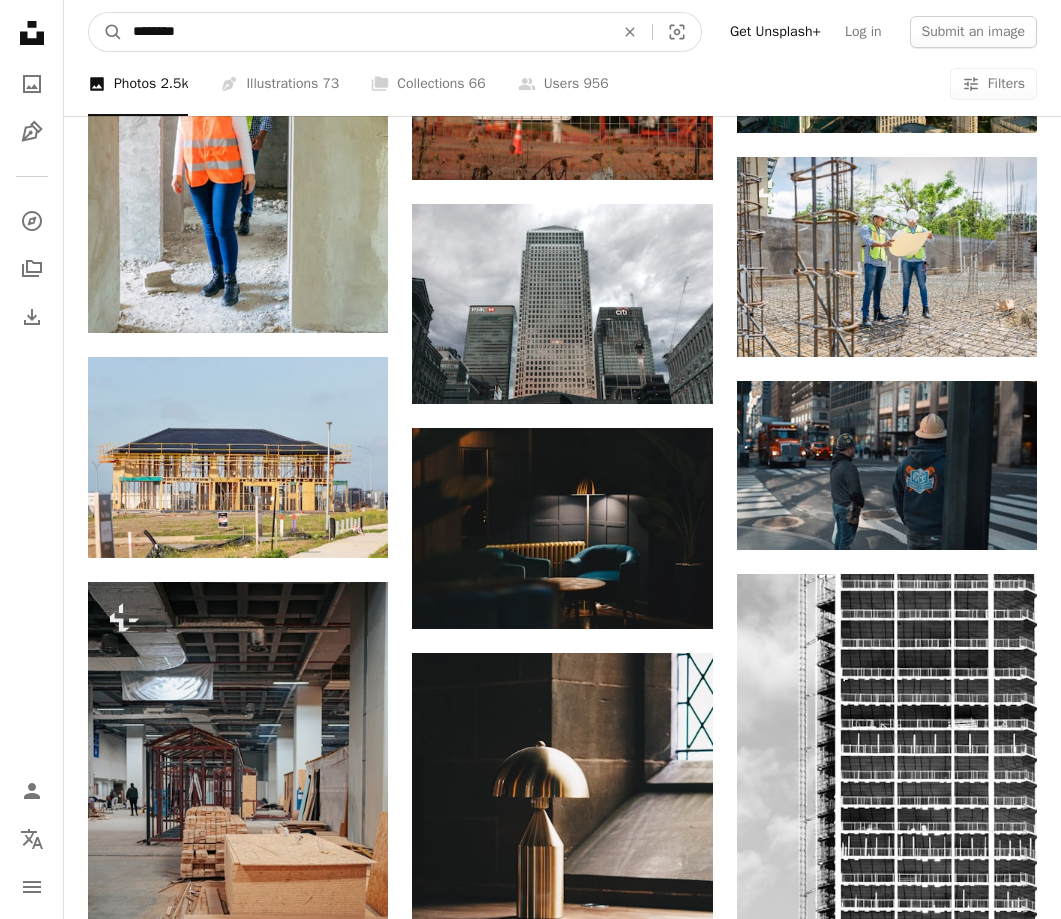 drag, startPoint x: 227, startPoint y: 32, endPoint x: -16, endPoint y: 37, distance: 243.05144 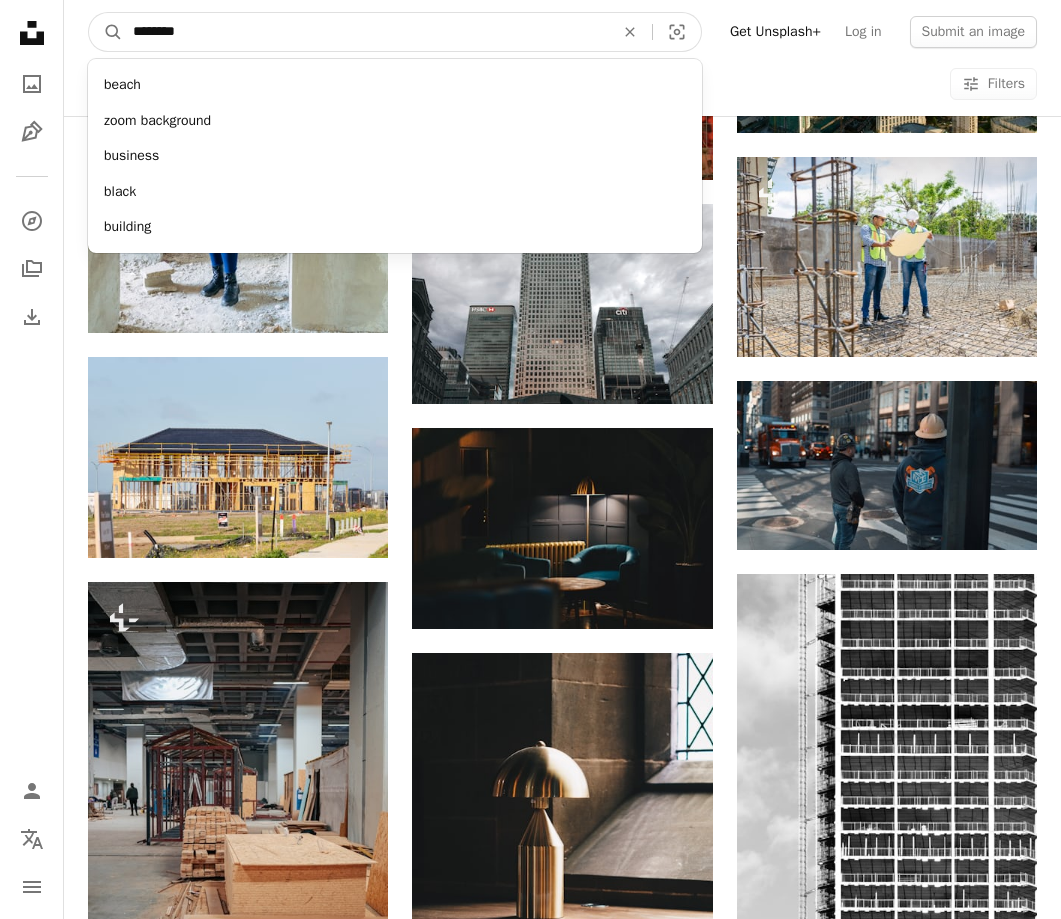 type on "********" 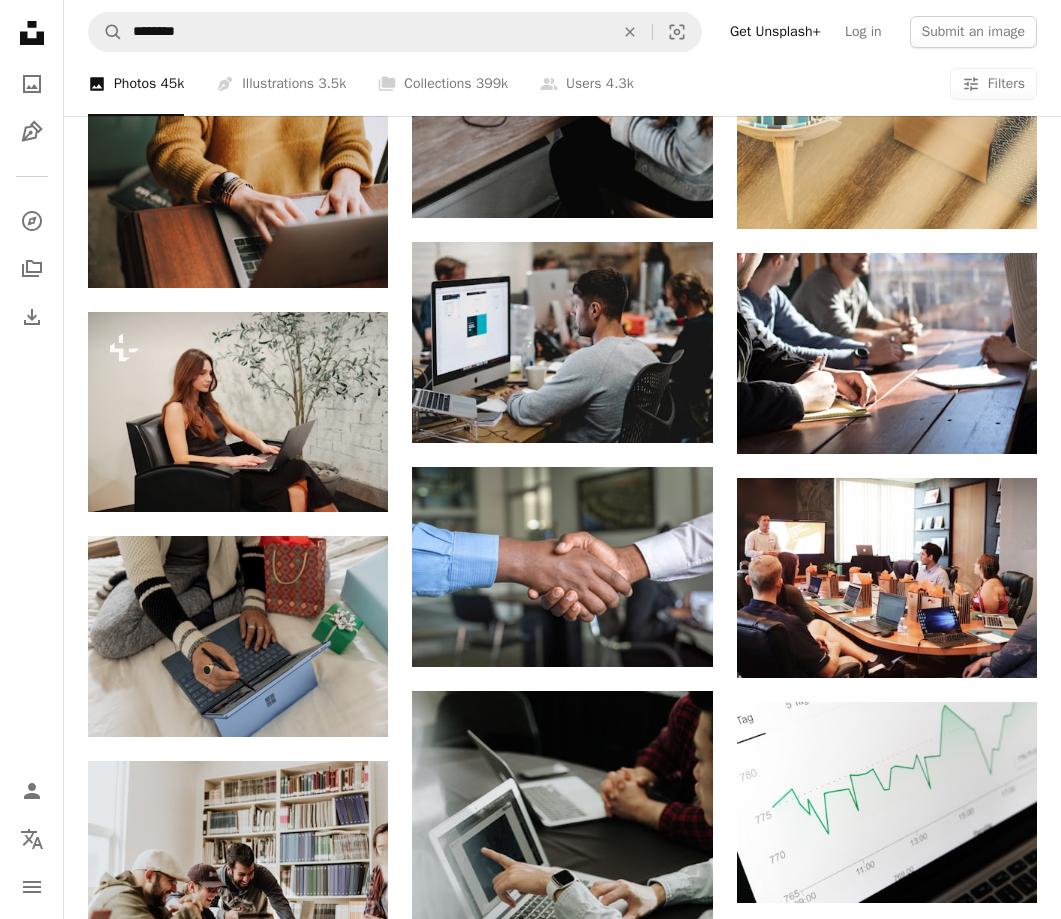 scroll, scrollTop: 0, scrollLeft: 0, axis: both 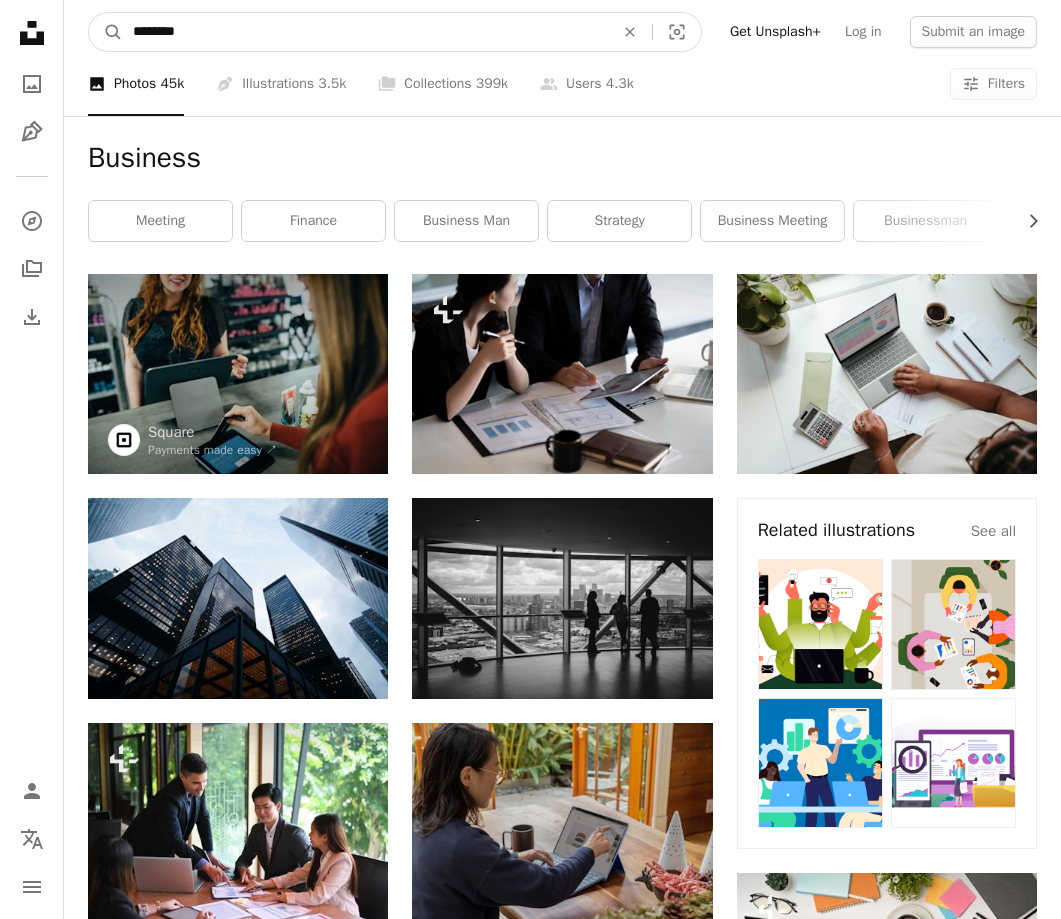click on "********" at bounding box center (365, 32) 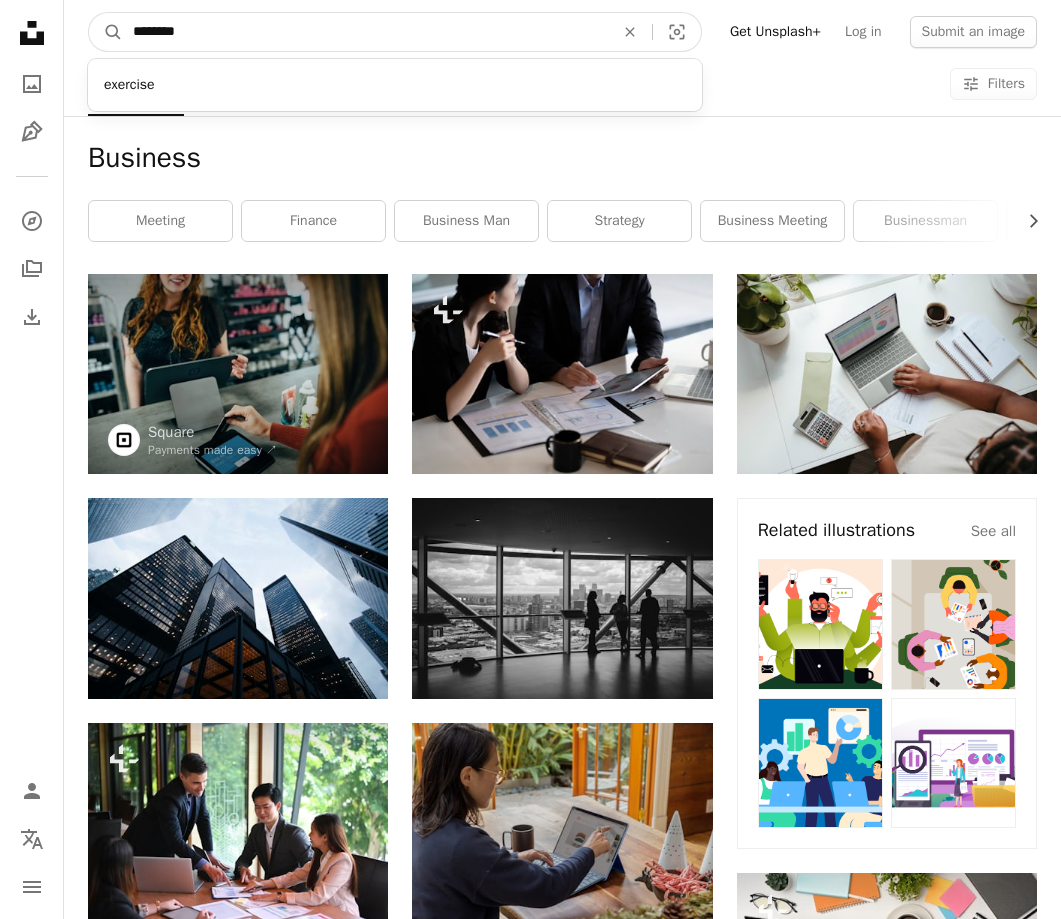 type on "*********" 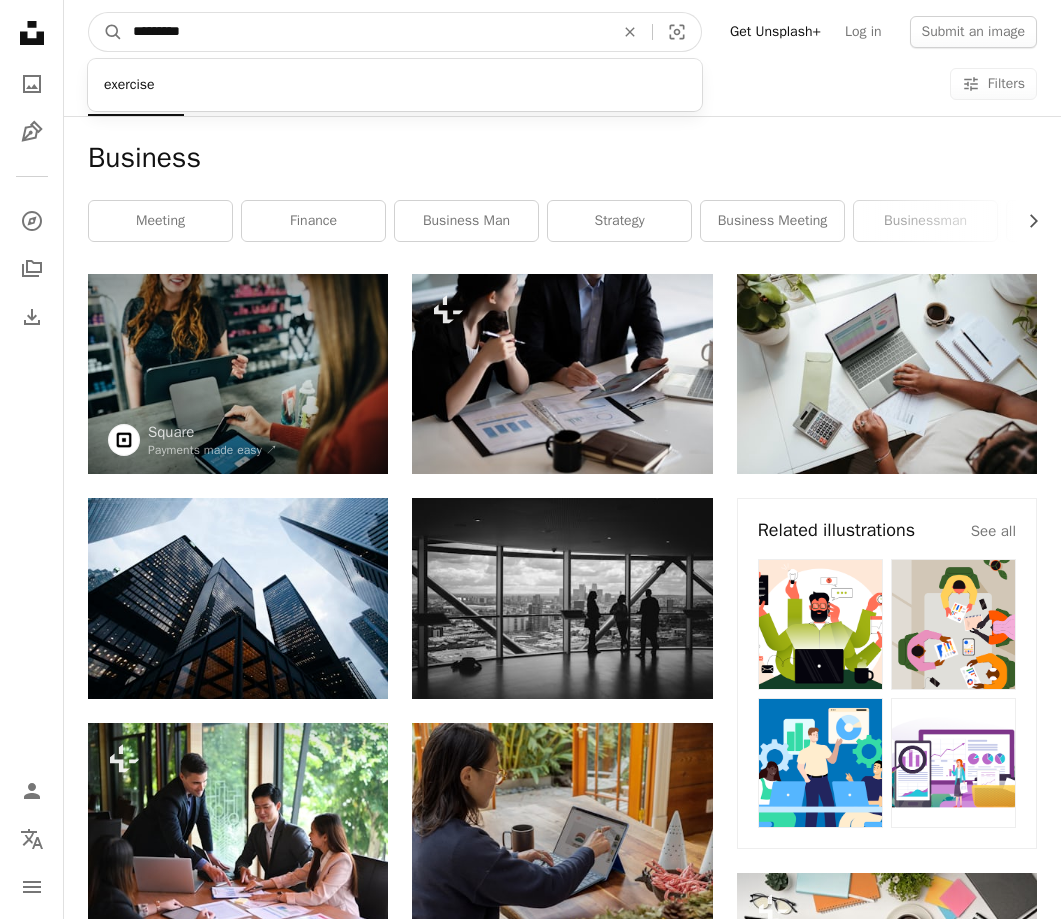 click on "A magnifying glass" at bounding box center [106, 32] 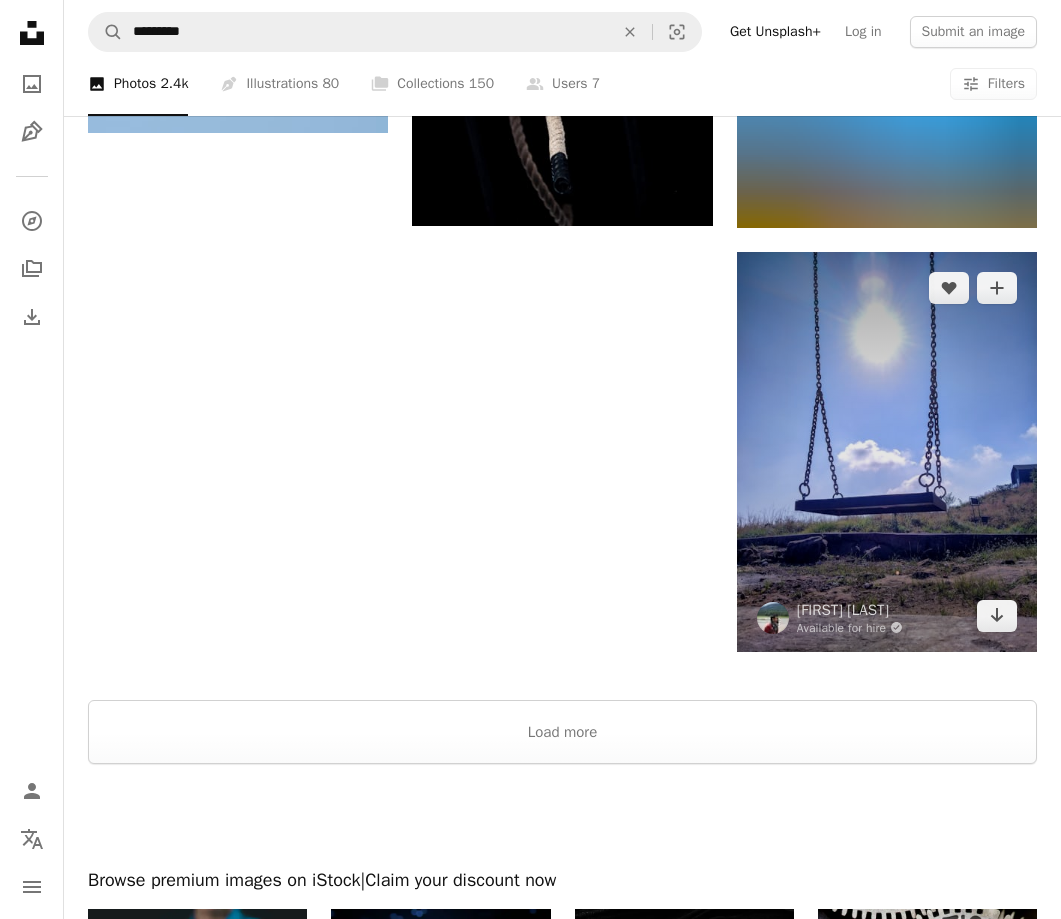 scroll, scrollTop: 2250, scrollLeft: 0, axis: vertical 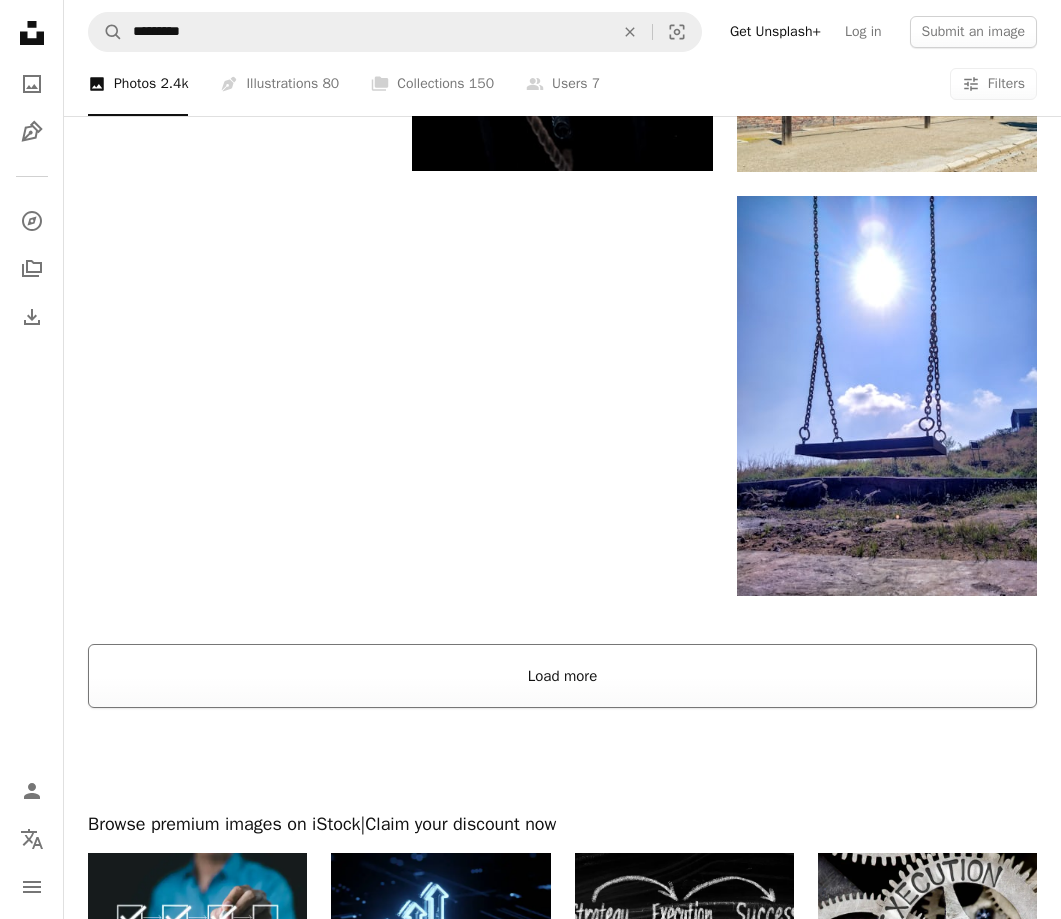 click on "Load more" at bounding box center [562, 676] 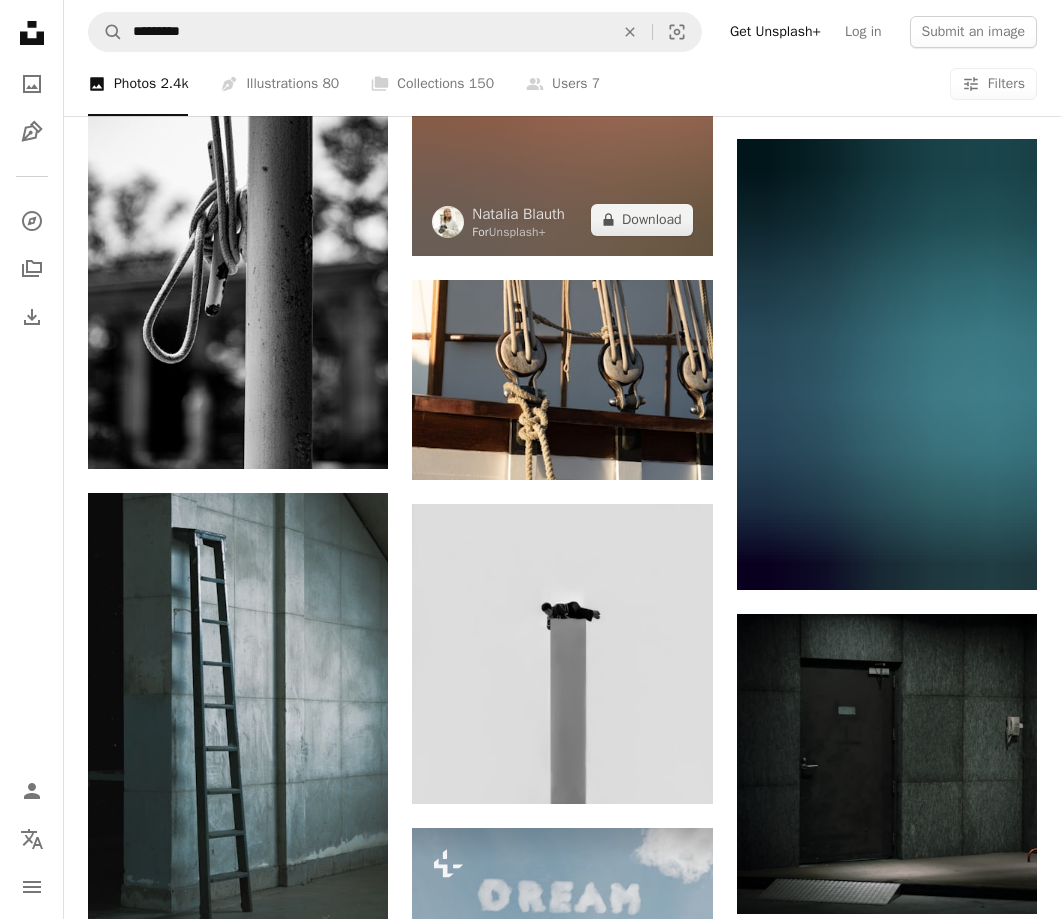 scroll, scrollTop: 4437, scrollLeft: 0, axis: vertical 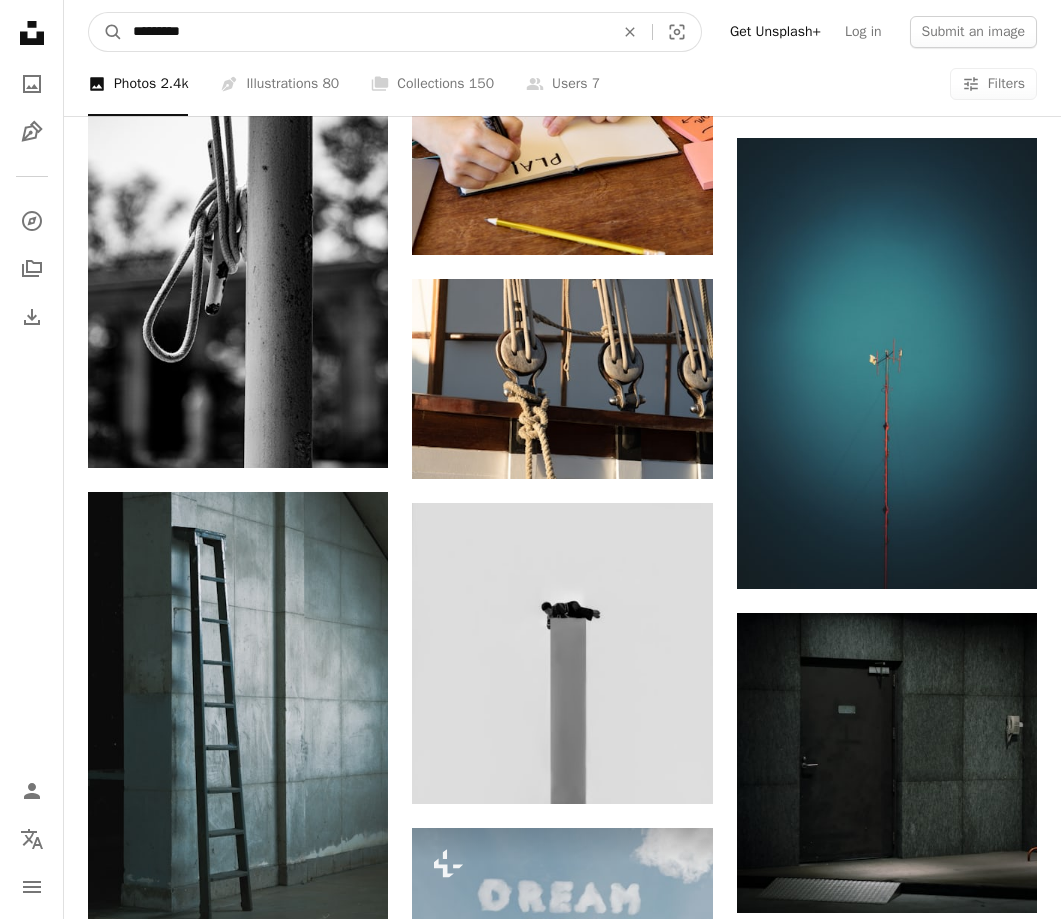 drag, startPoint x: 246, startPoint y: 24, endPoint x: 86, endPoint y: 27, distance: 160.02812 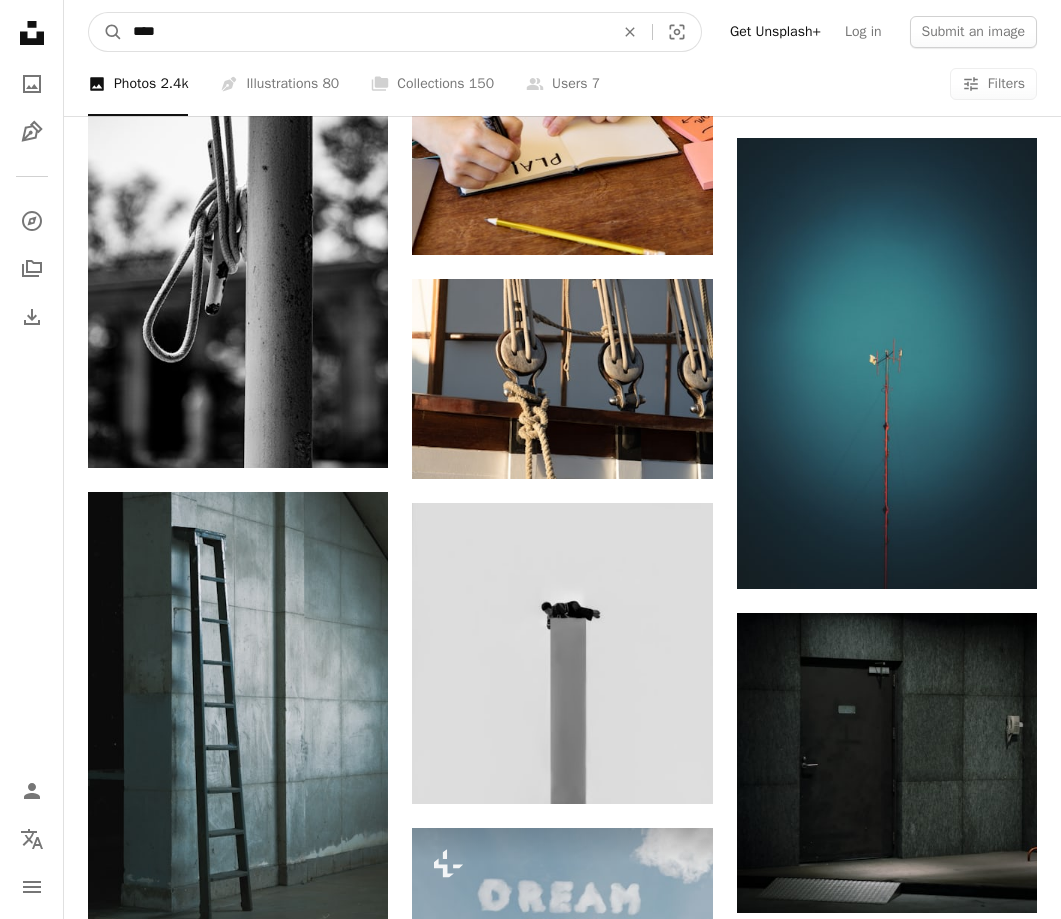 type on "*****" 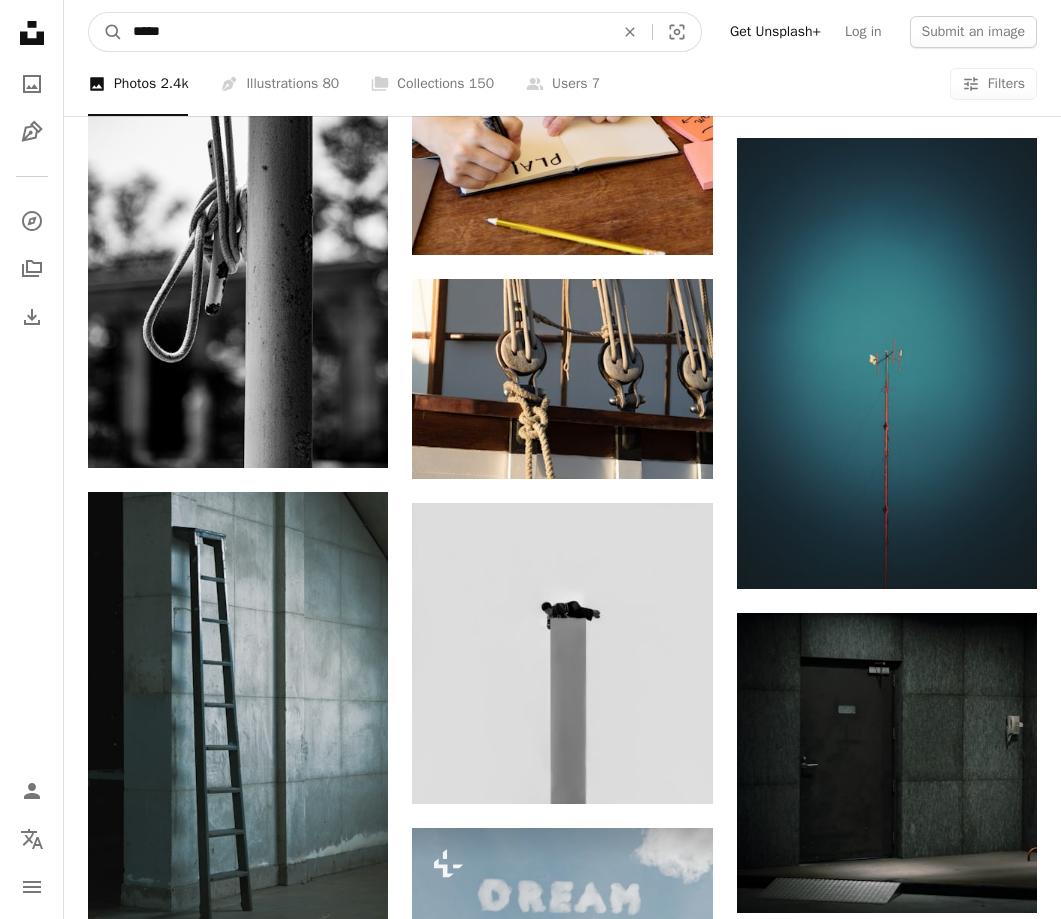 click on "A magnifying glass" at bounding box center (106, 32) 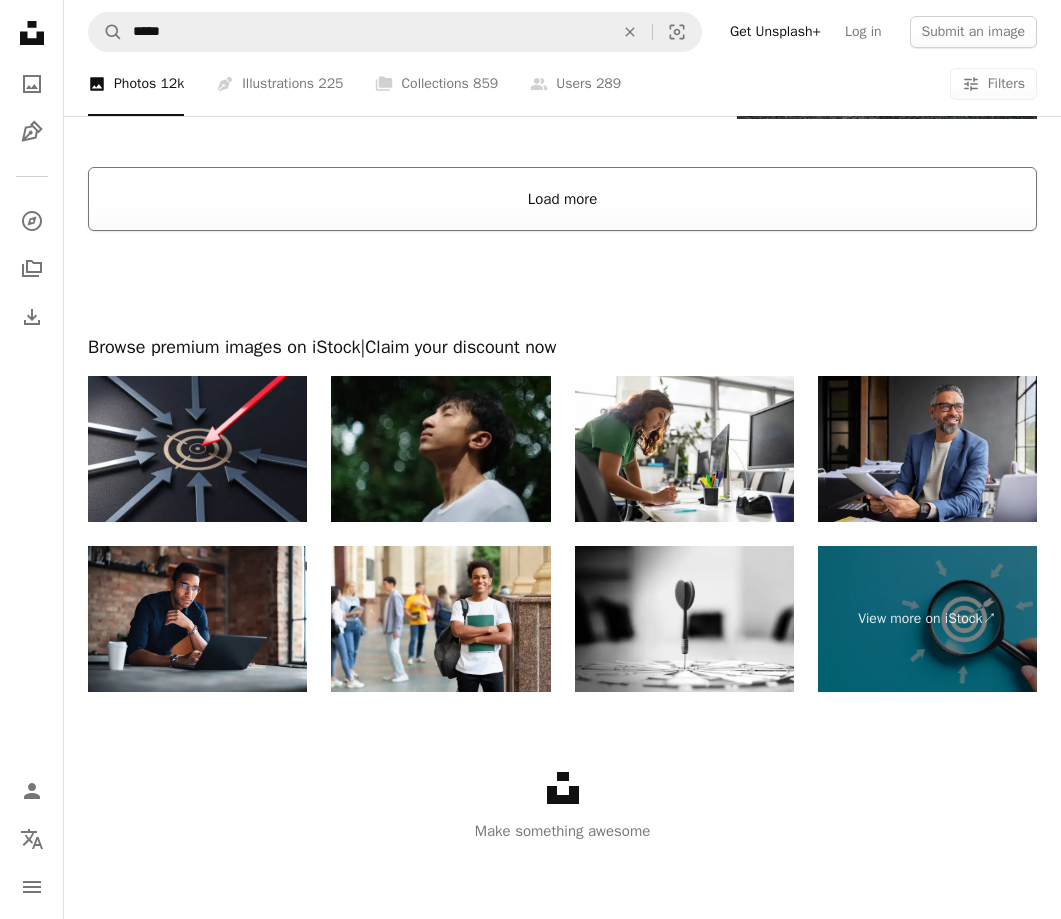 scroll, scrollTop: 2799, scrollLeft: 0, axis: vertical 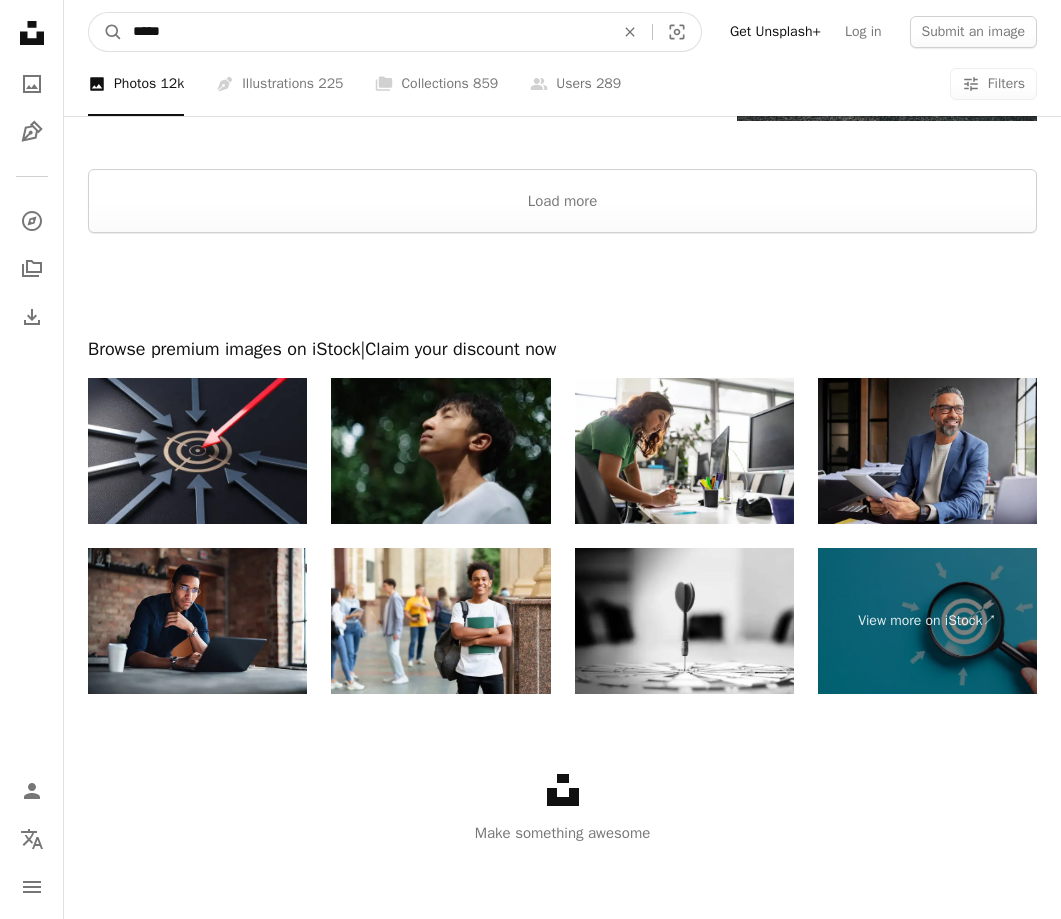 drag, startPoint x: 263, startPoint y: 25, endPoint x: 33, endPoint y: 18, distance: 230.10649 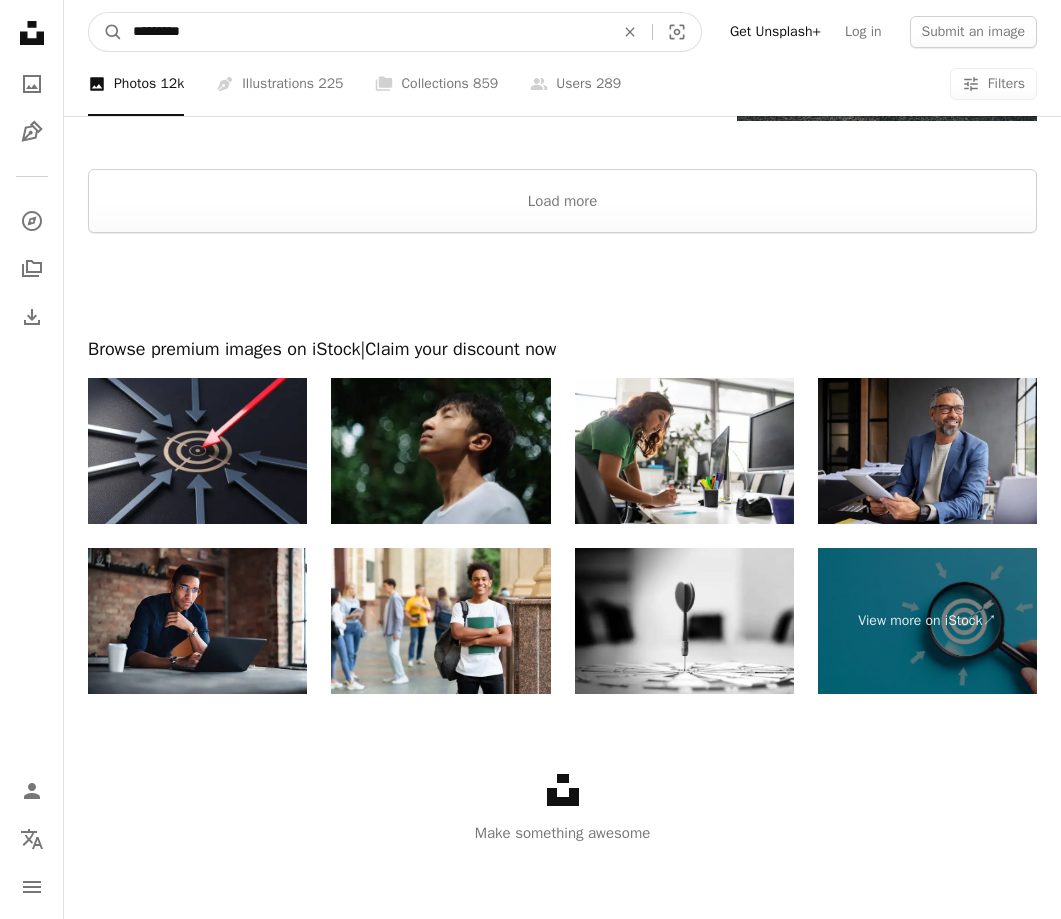 type on "**********" 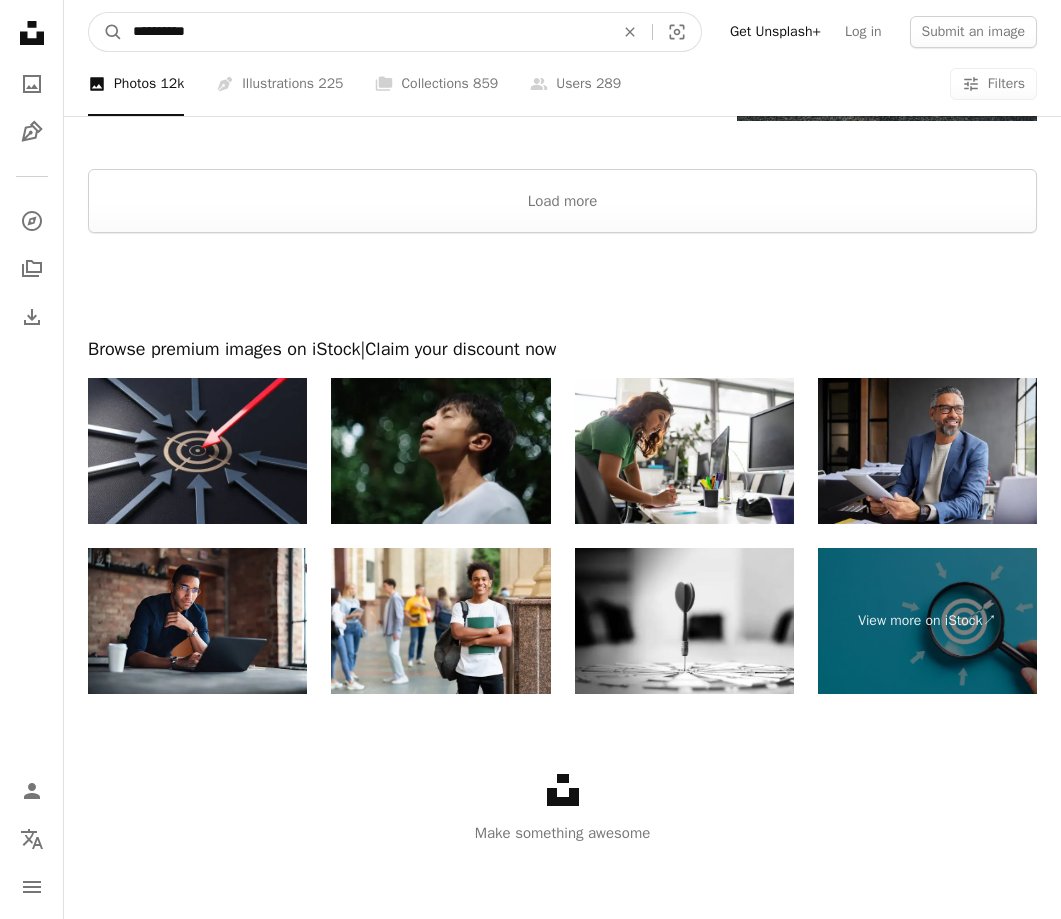 click on "A magnifying glass" at bounding box center [106, 32] 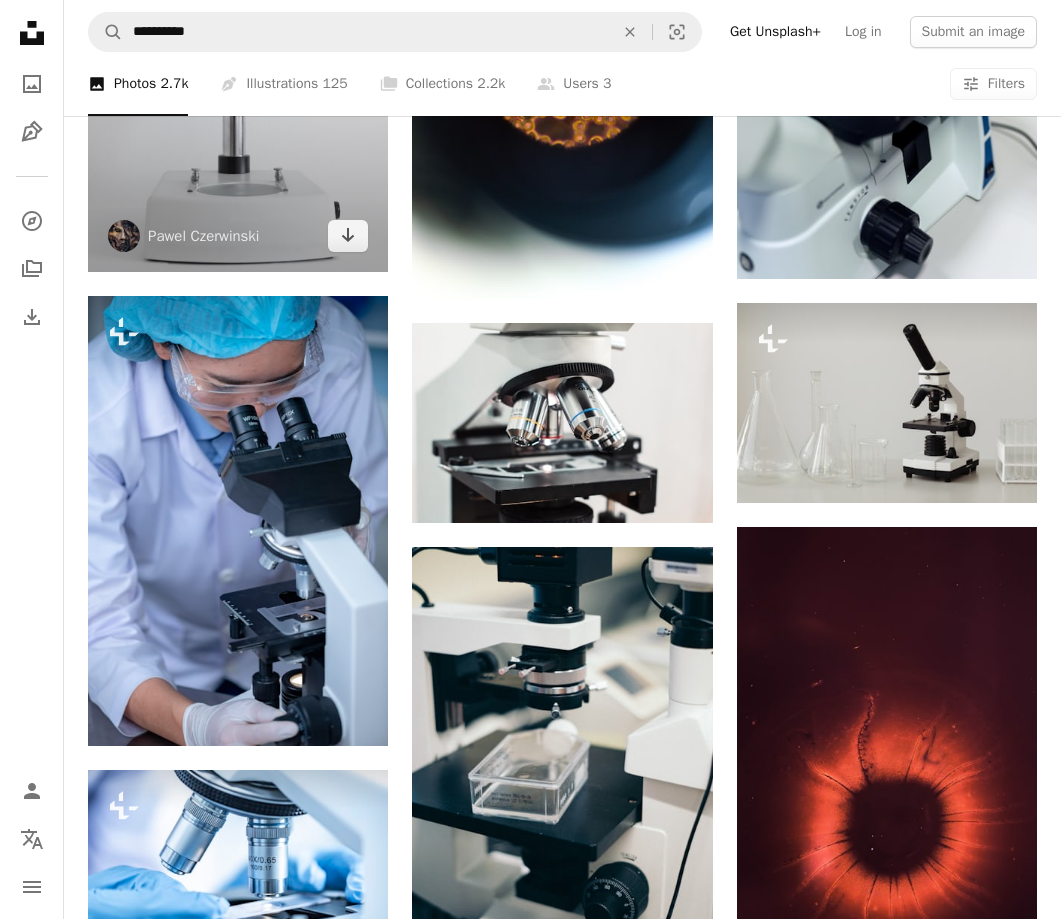 scroll, scrollTop: 1584, scrollLeft: 0, axis: vertical 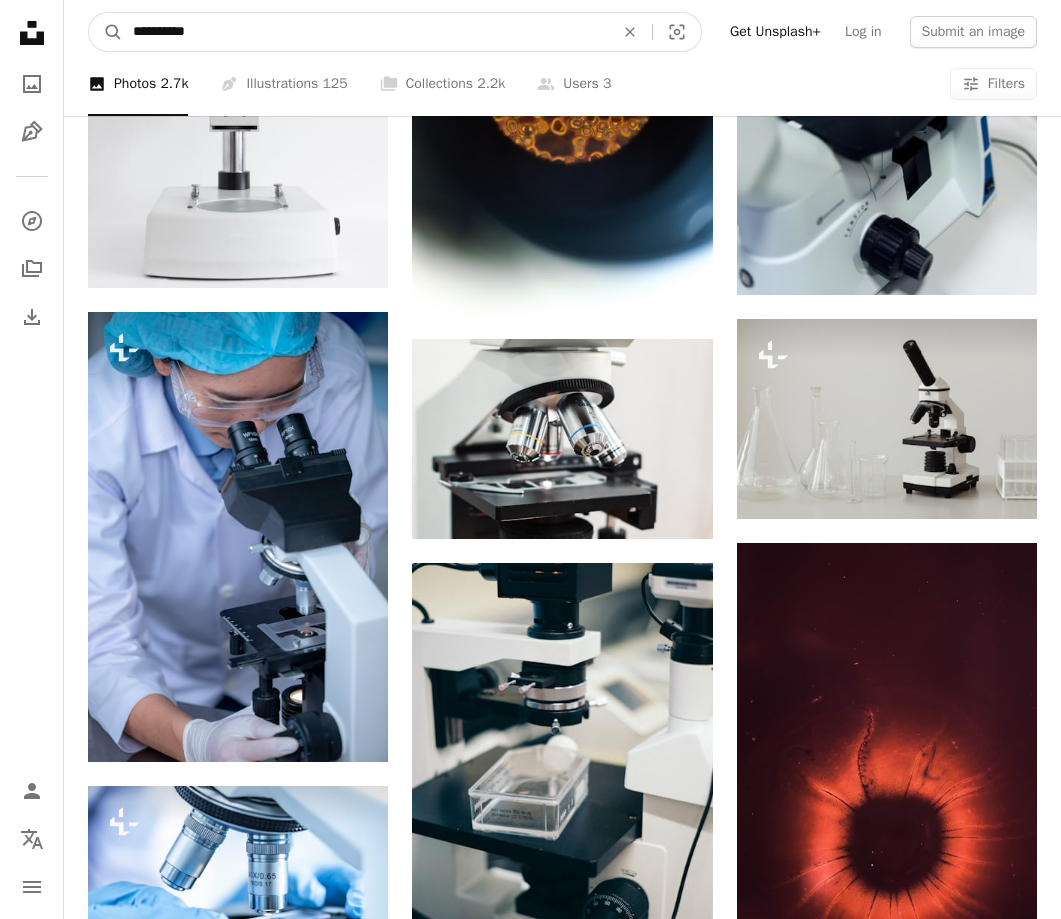 click on "**********" at bounding box center [365, 32] 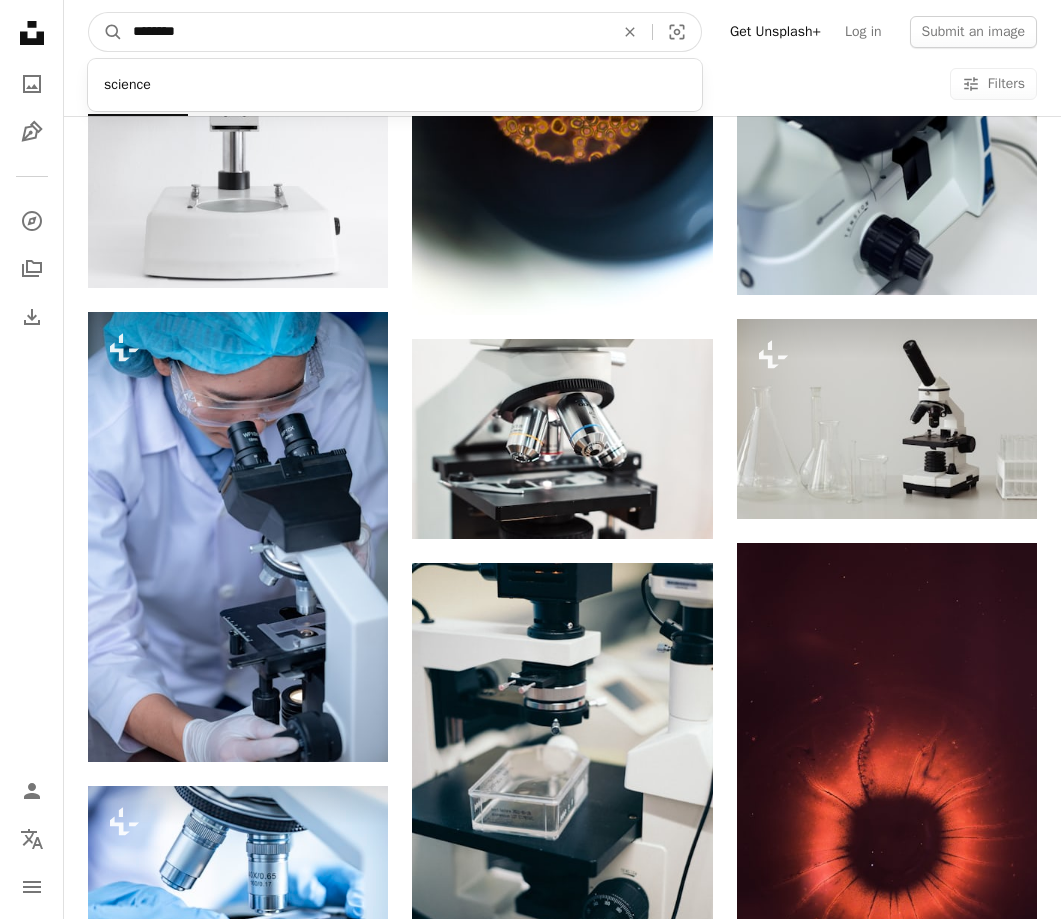 type on "*********" 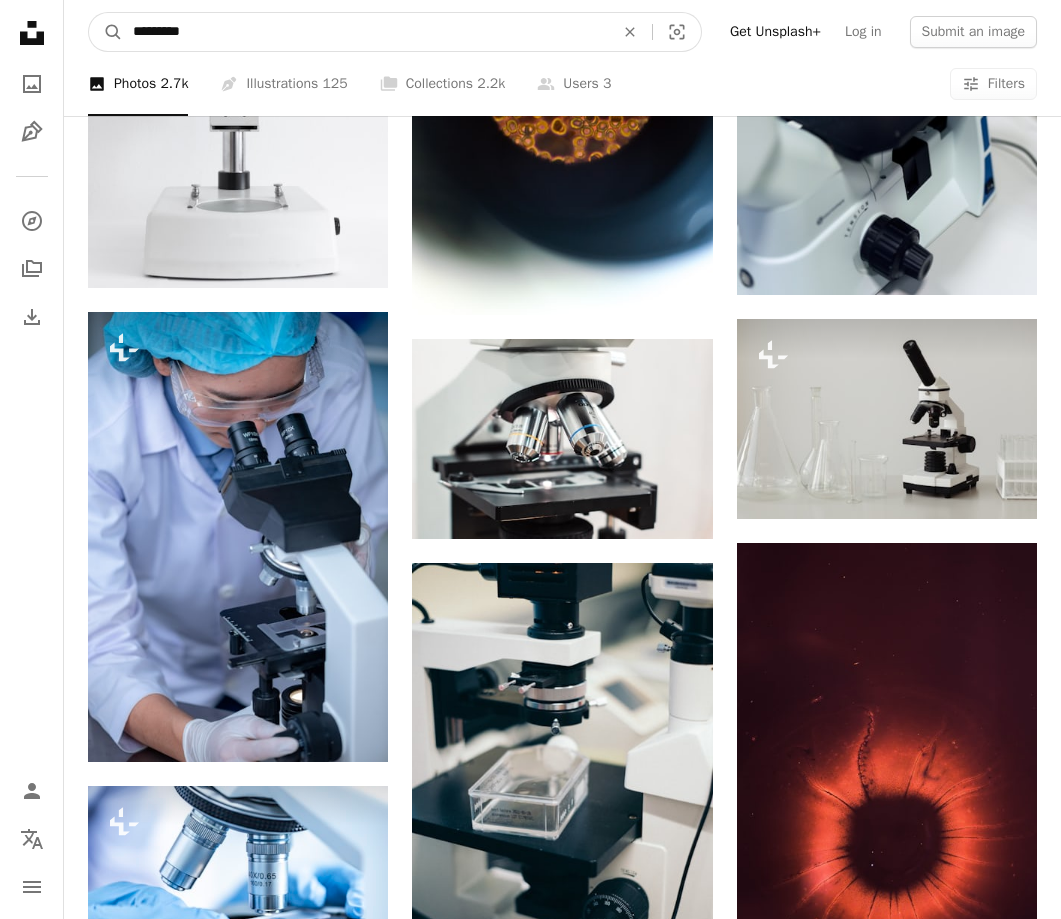 click on "*********" at bounding box center (365, 32) 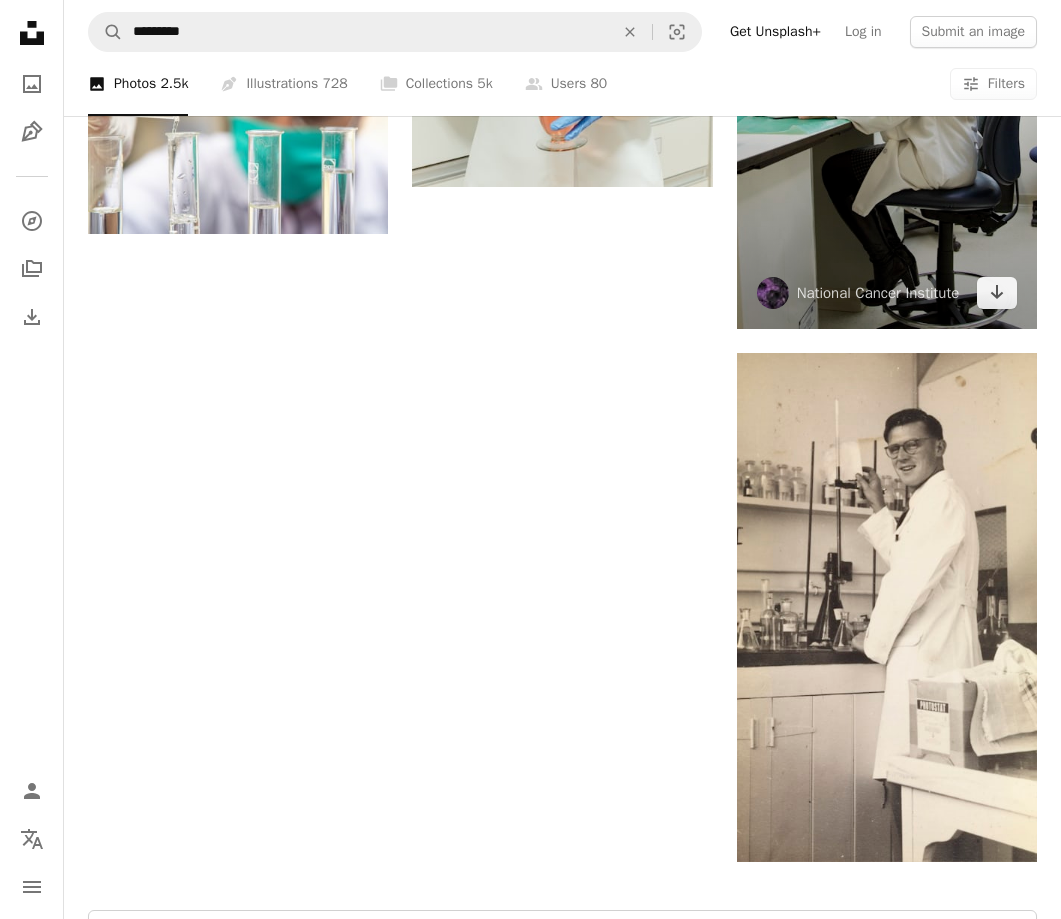 scroll, scrollTop: 2353, scrollLeft: 0, axis: vertical 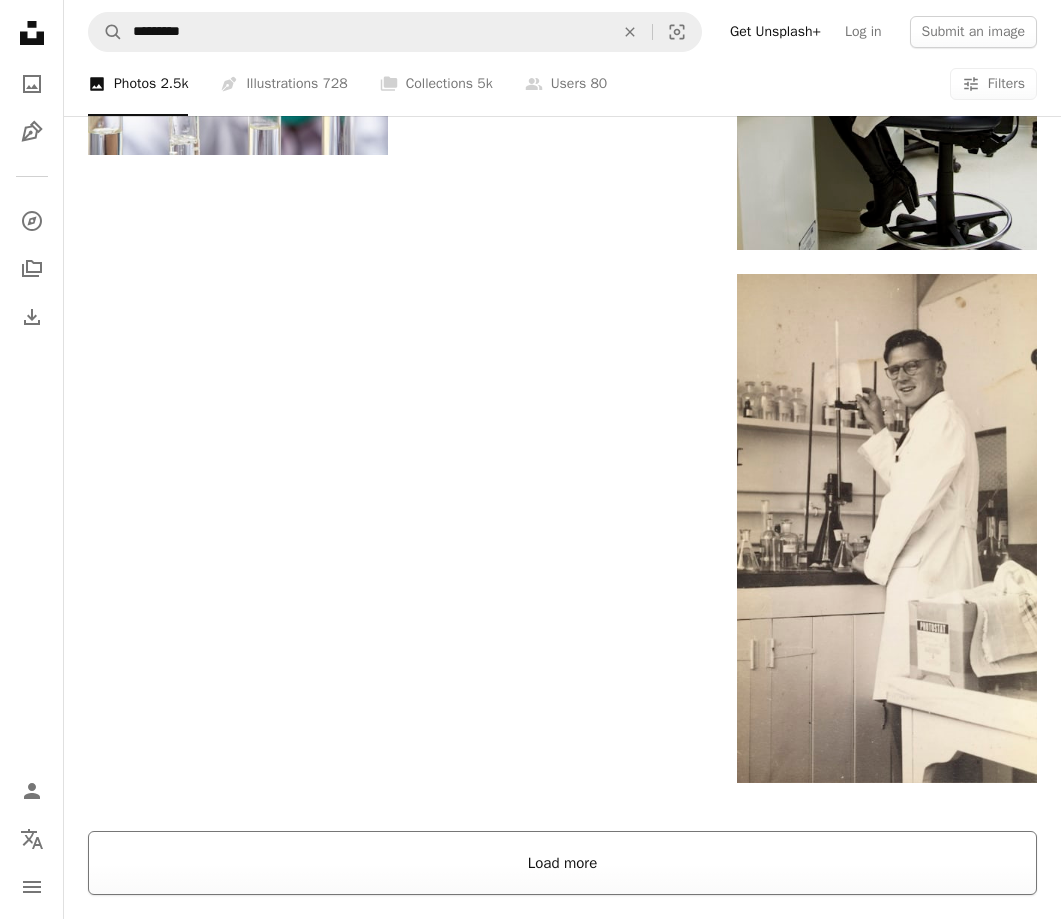 click on "Load more" at bounding box center [562, 863] 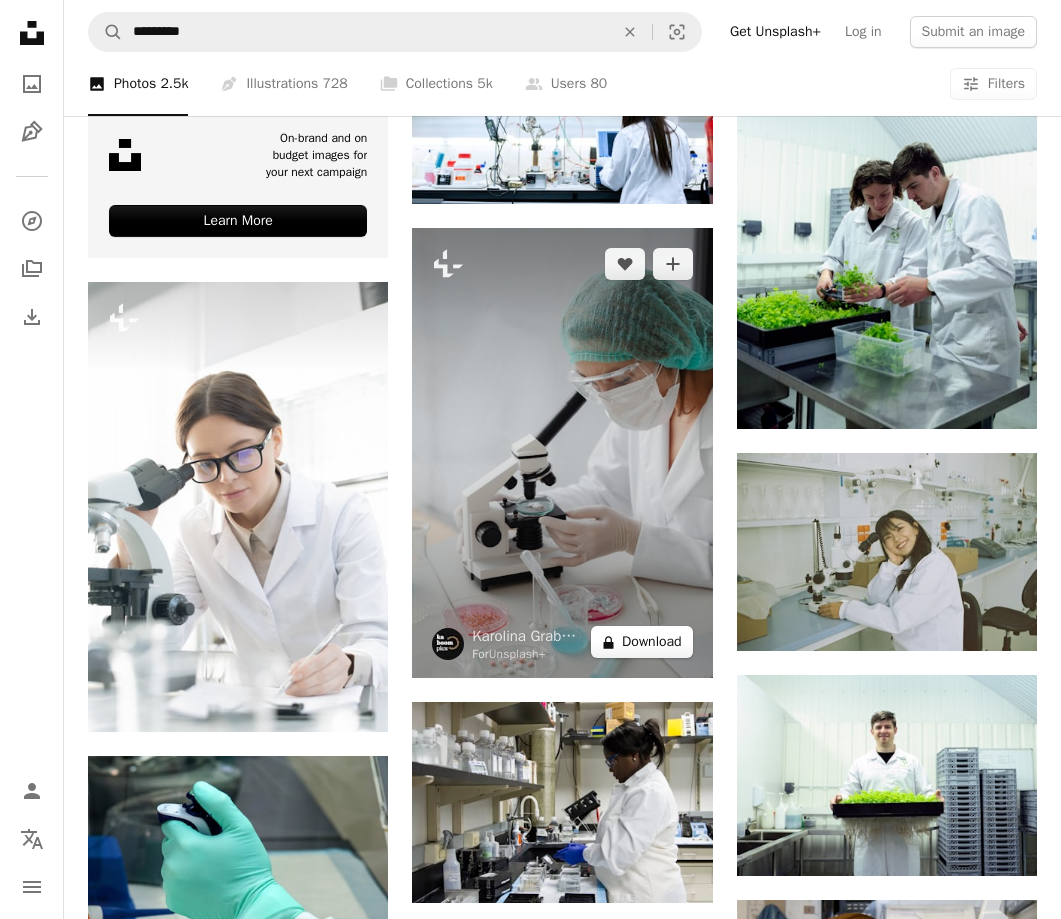 scroll, scrollTop: 3184, scrollLeft: 0, axis: vertical 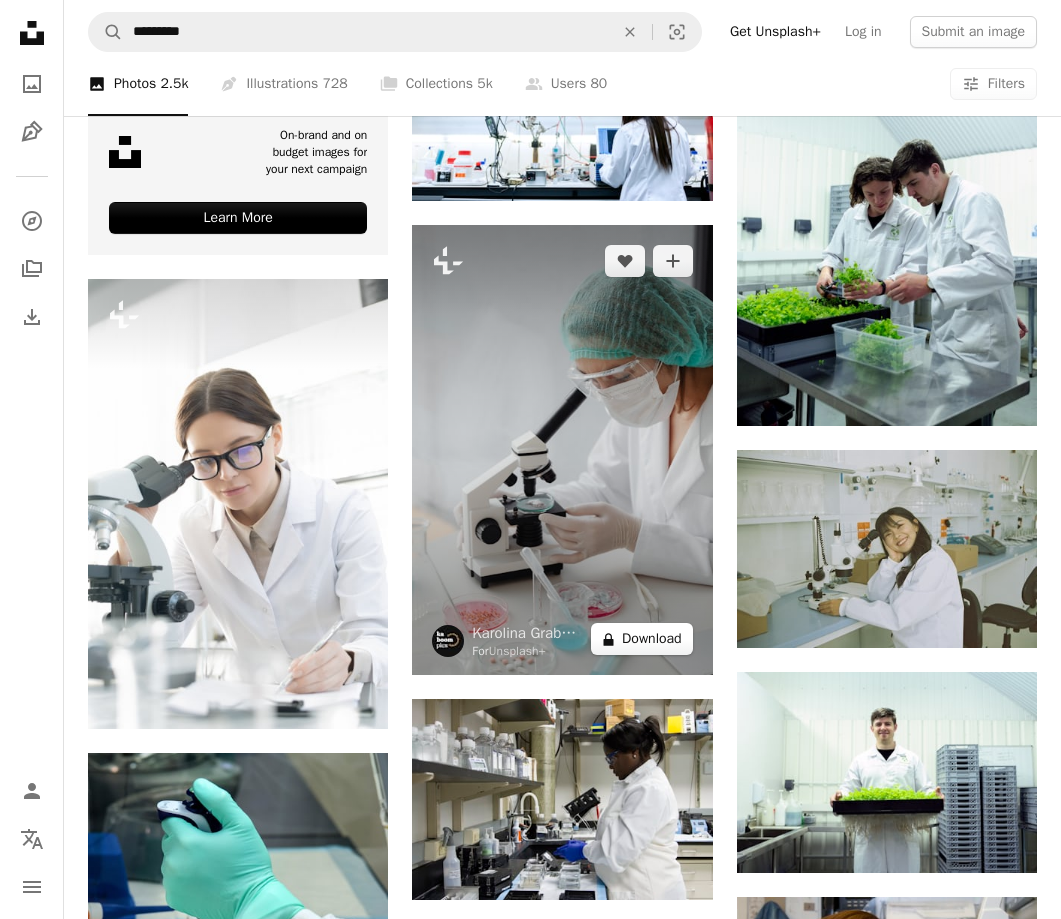 click on "A lock Download" at bounding box center (642, 639) 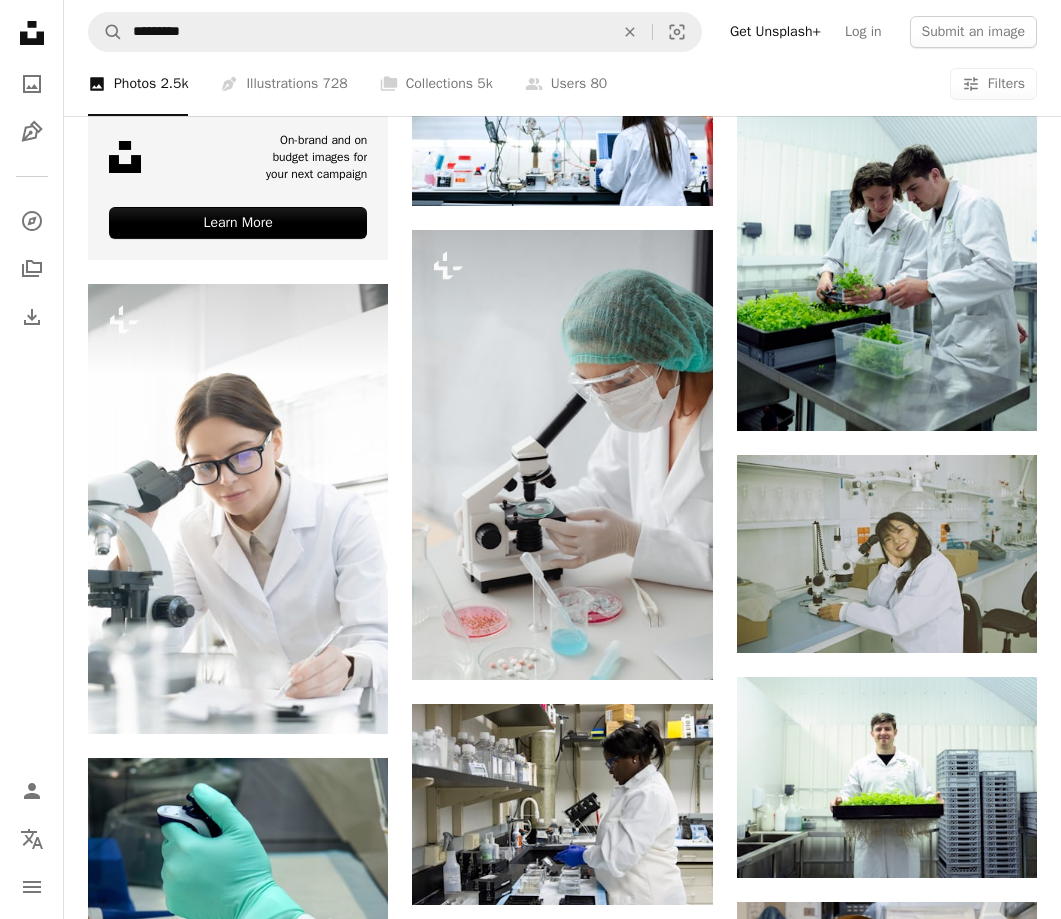 click on "An X shape Premium, ready to use images. Get unlimited access. A plus sign Members-only content added monthly A plus sign Unlimited royalty-free downloads A plus sign Illustrations  New A plus sign Enhanced legal protections yearly 65%  off monthly $20   $7 USD per month * Get  Unsplash+ * When paid annually, billed upfront  $84 Taxes where applicable. Renews automatically. Cancel anytime." at bounding box center (530, 4970) 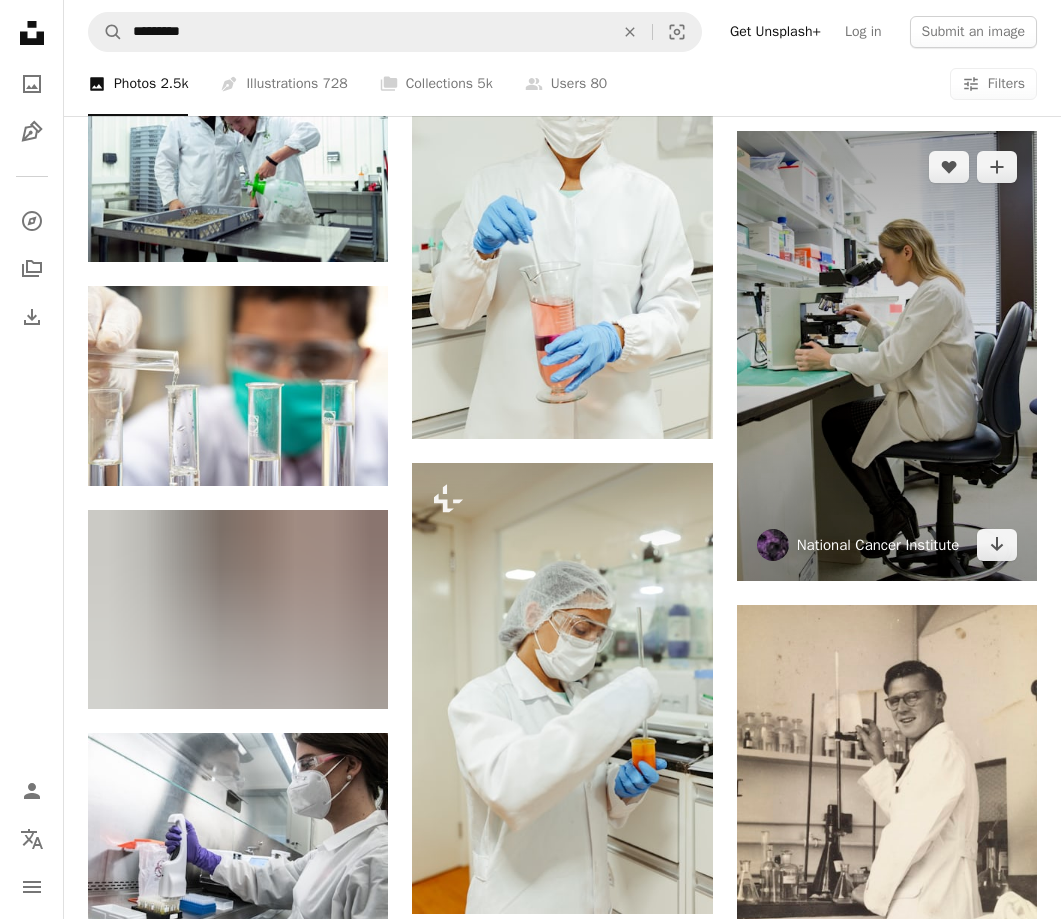 scroll, scrollTop: 2020, scrollLeft: 0, axis: vertical 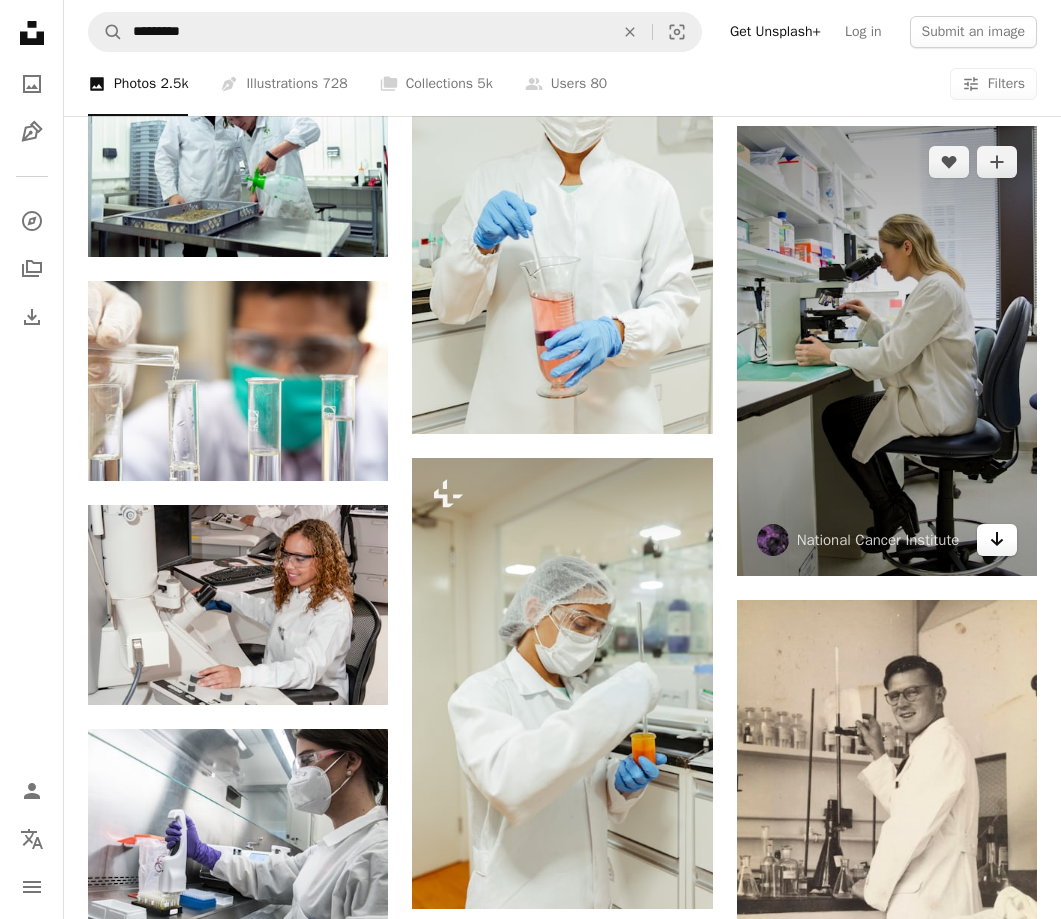 click on "Arrow pointing down" 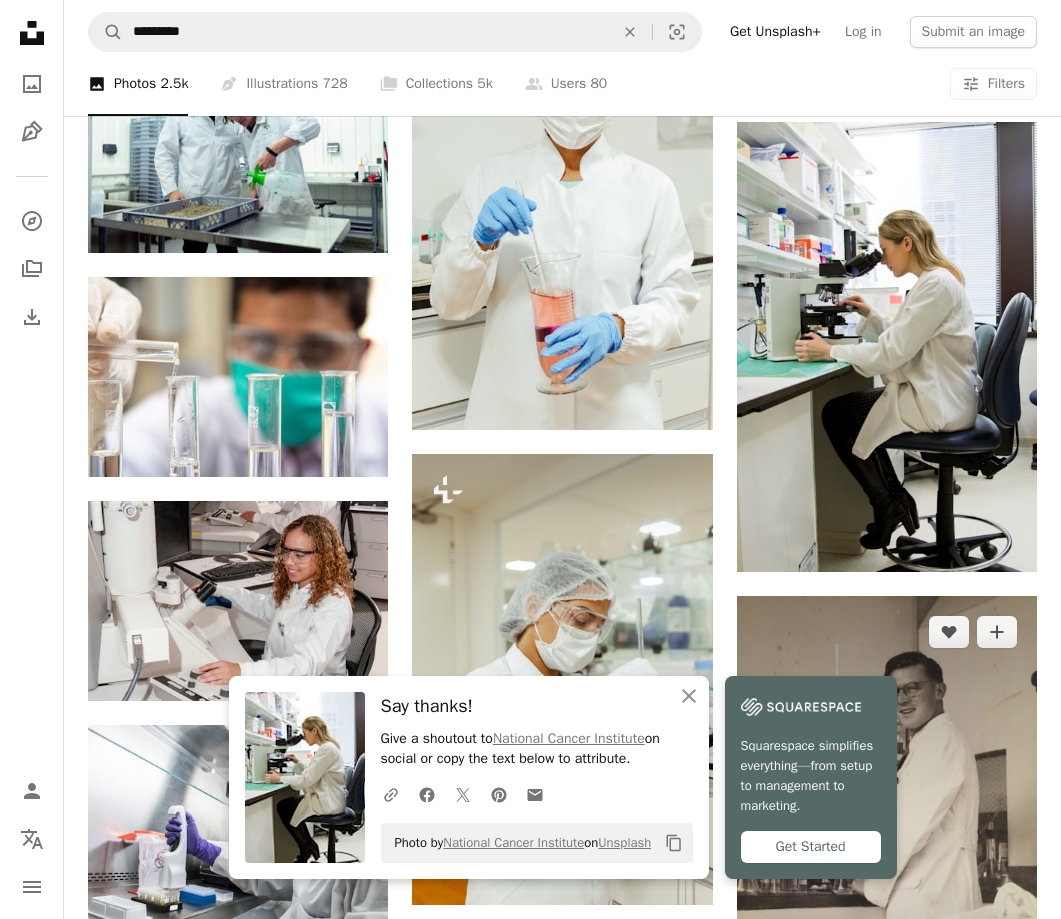 scroll, scrollTop: 2028, scrollLeft: 0, axis: vertical 